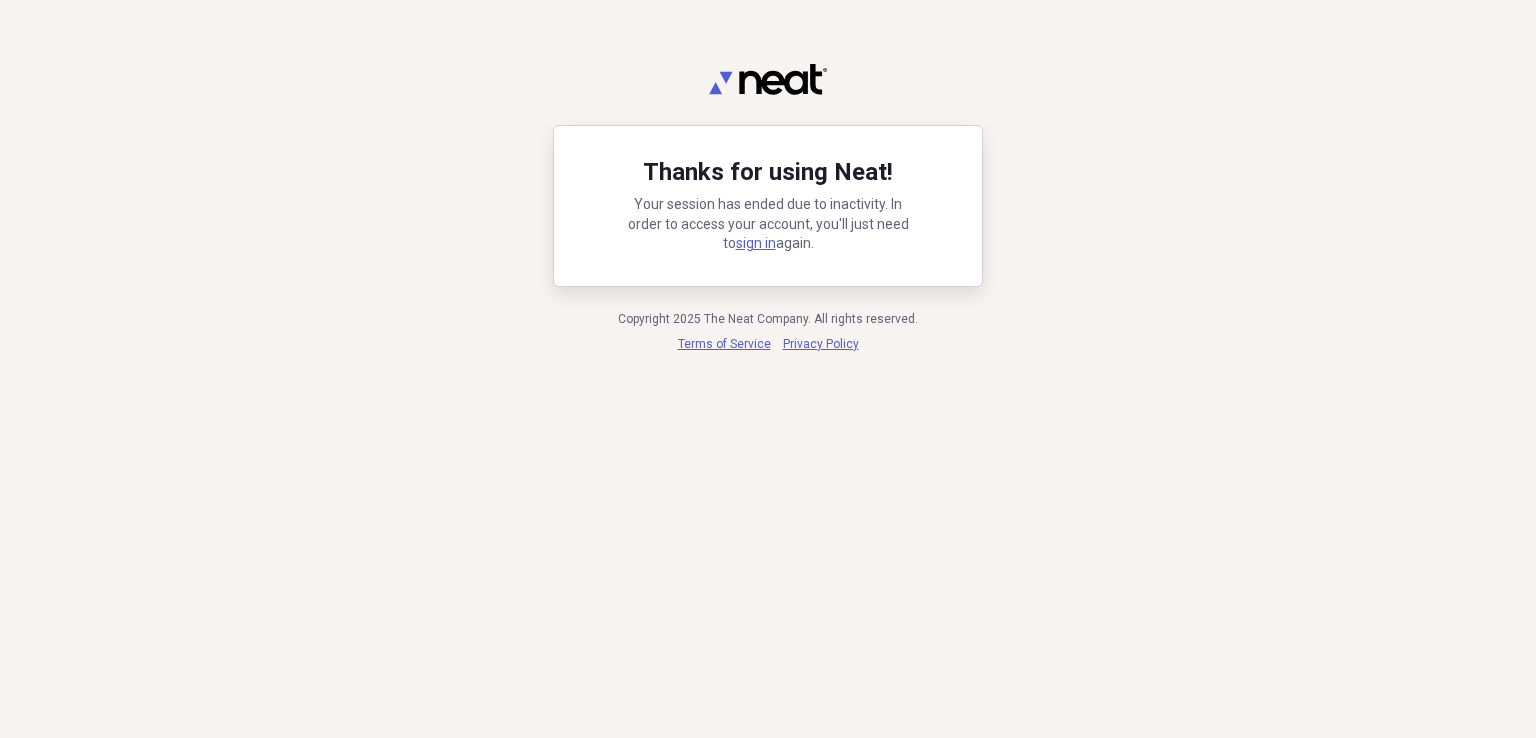 scroll, scrollTop: 0, scrollLeft: 0, axis: both 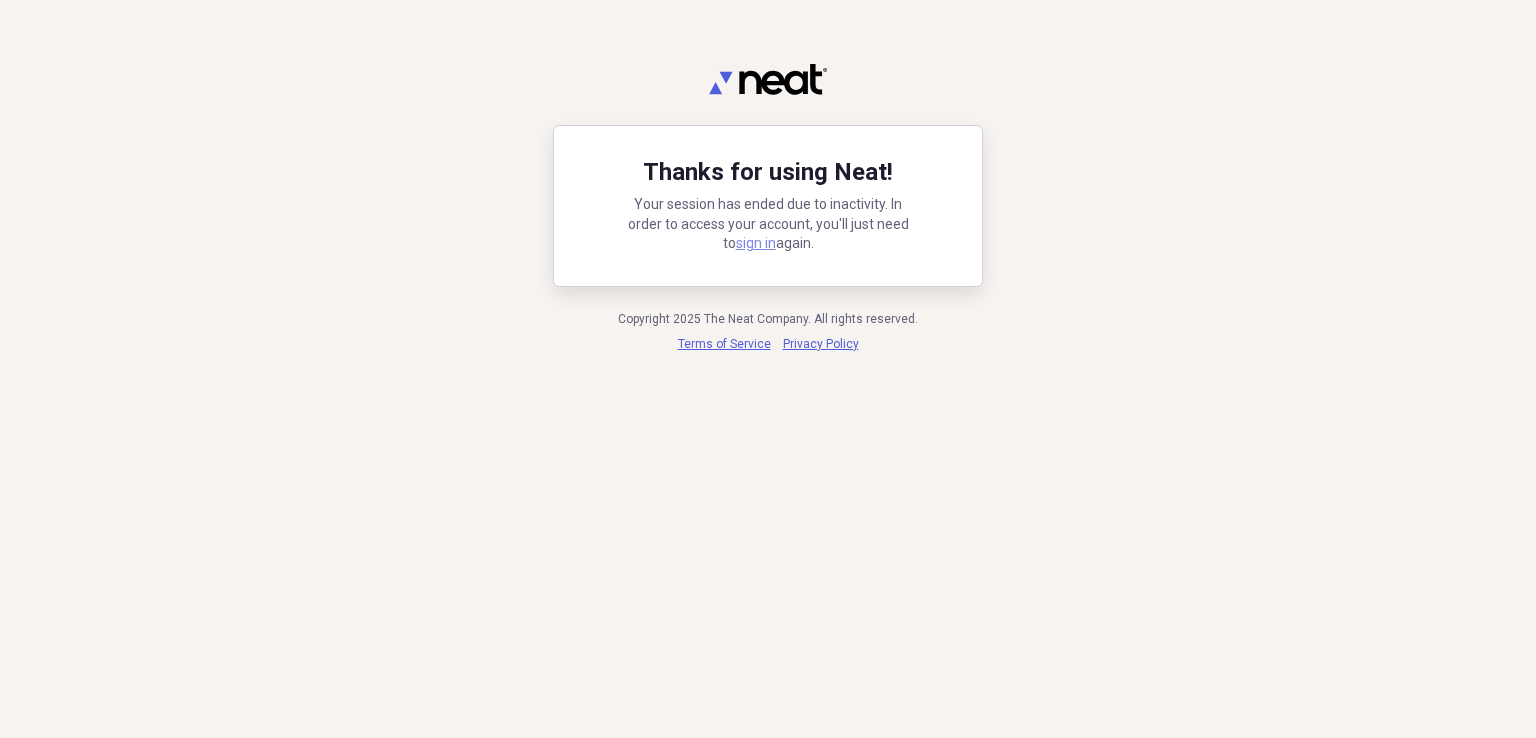click on "sign in" at bounding box center [756, 243] 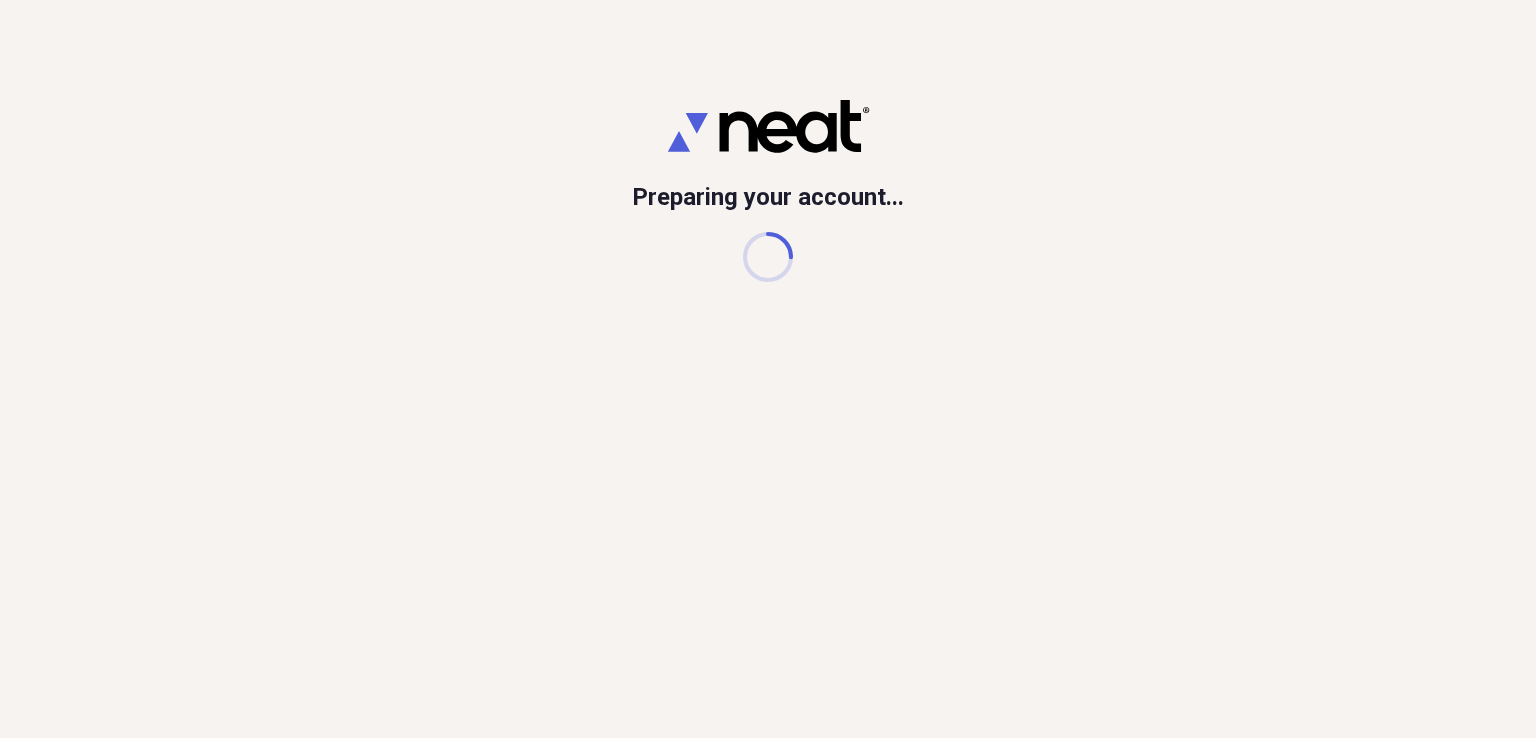 scroll, scrollTop: 0, scrollLeft: 0, axis: both 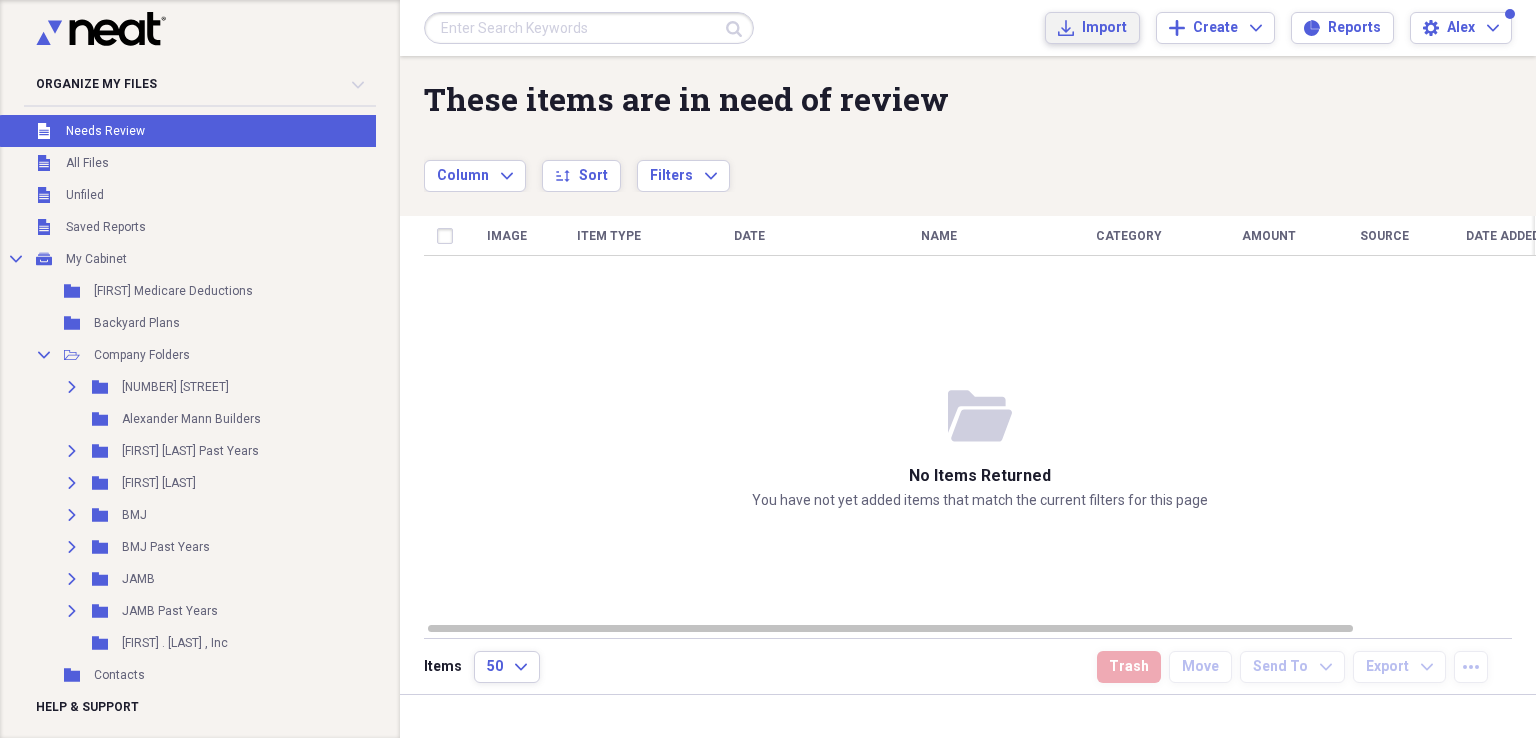 click on "Import" at bounding box center [1104, 28] 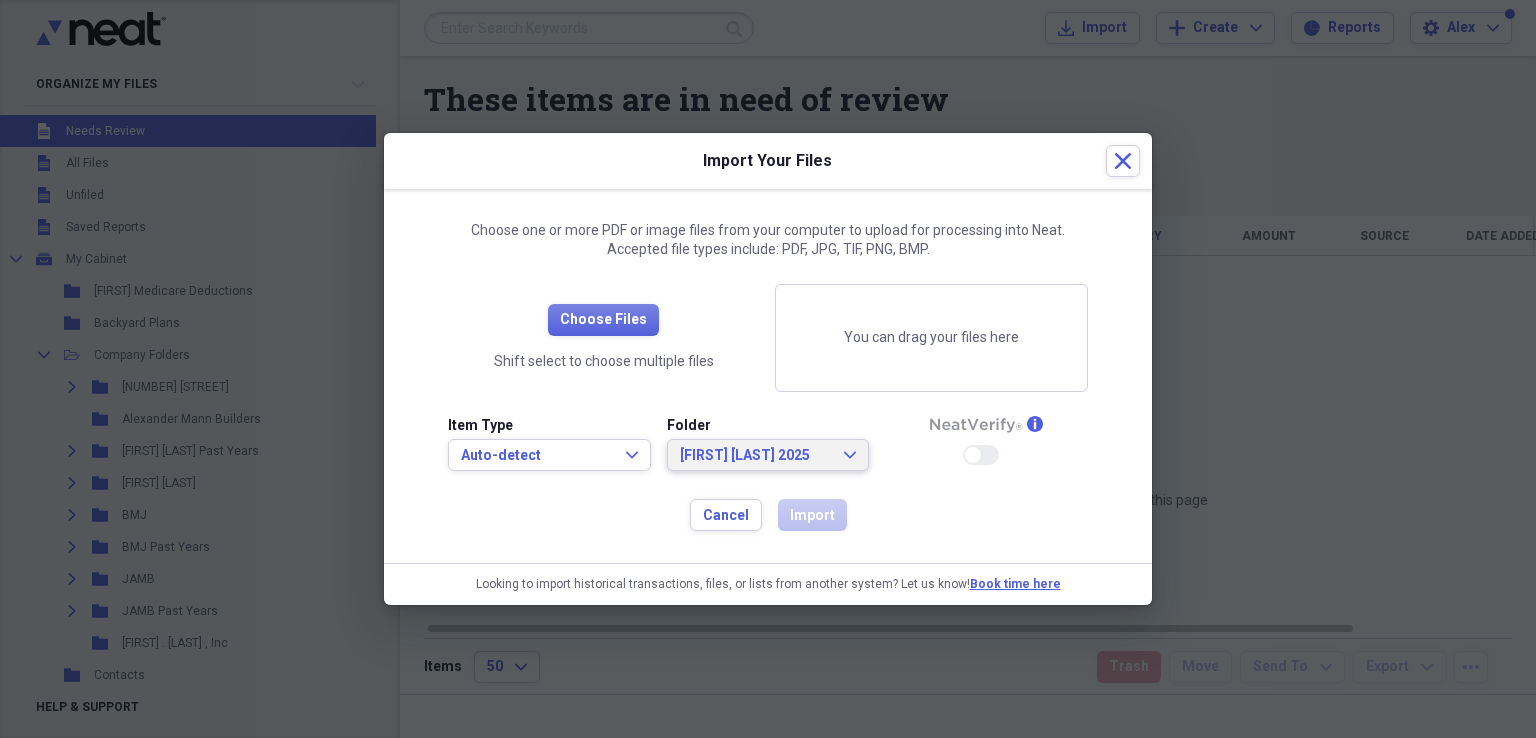 click on "Expand" 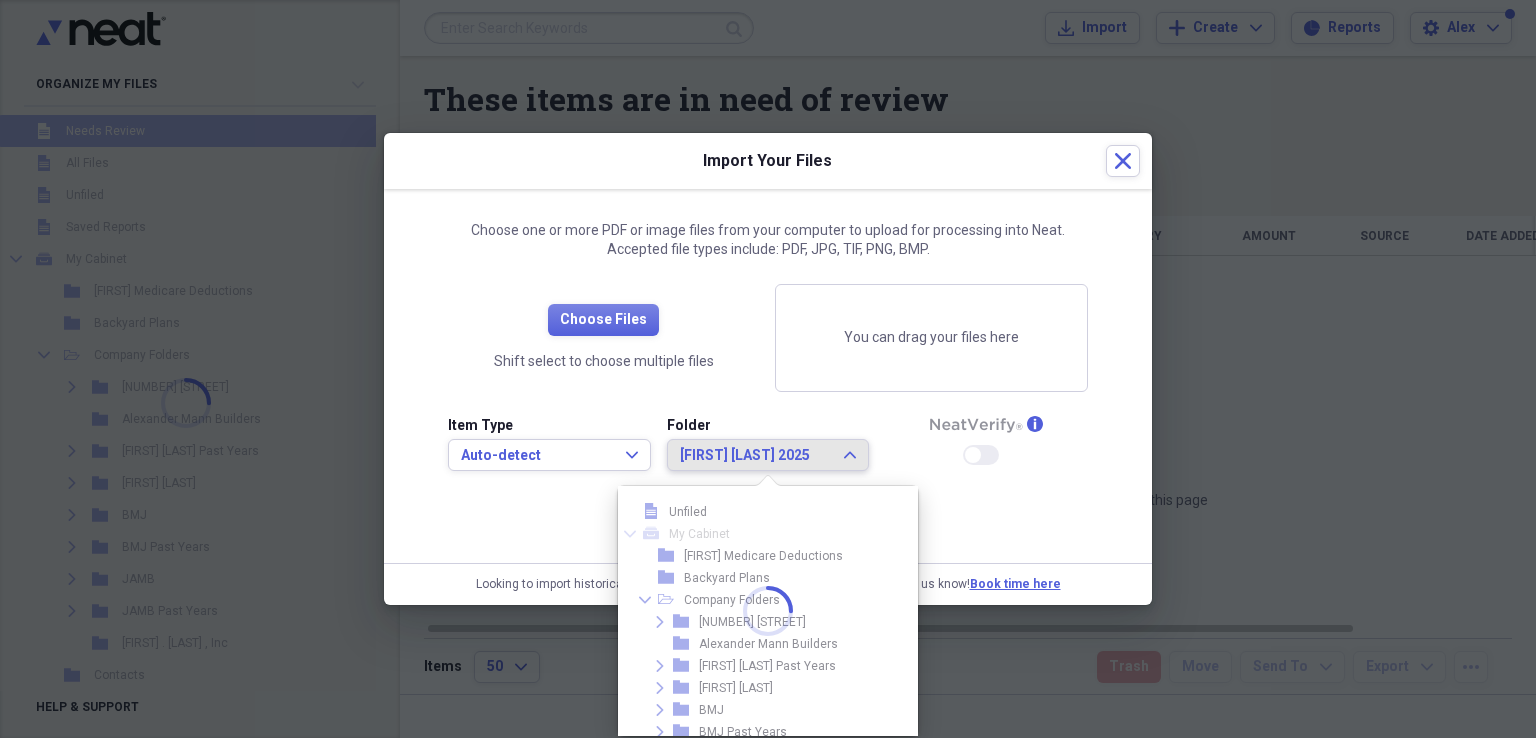scroll, scrollTop: 164, scrollLeft: 0, axis: vertical 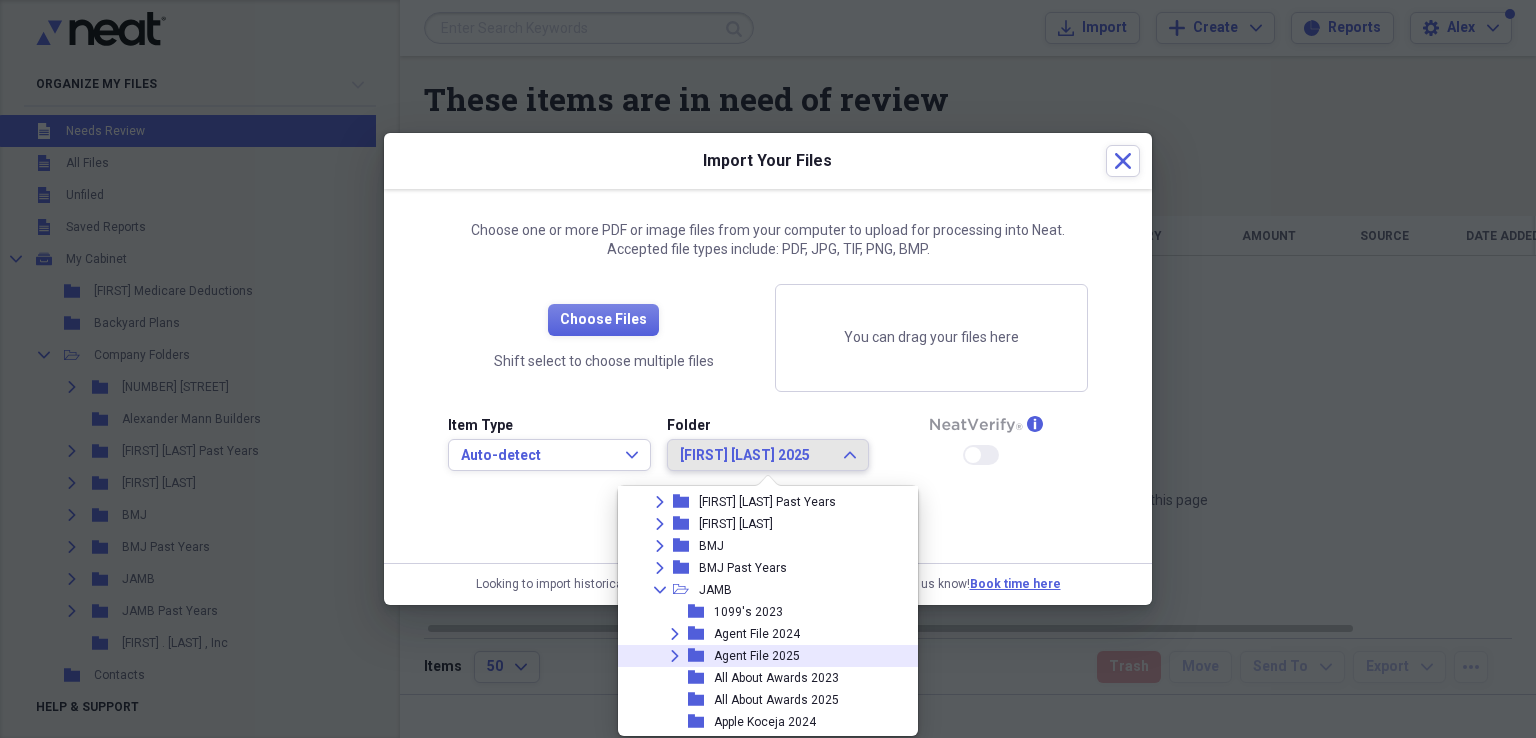 click on "Expand" 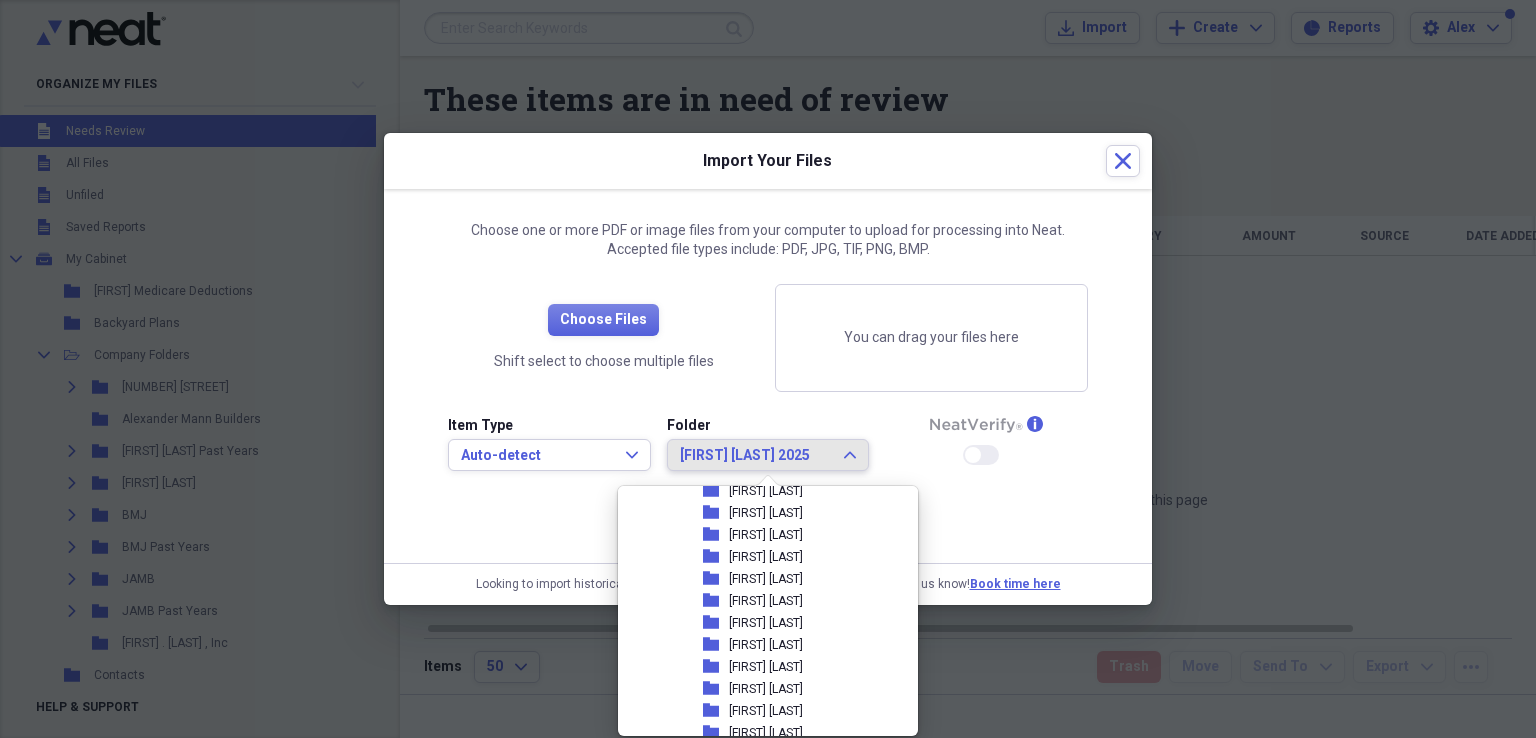scroll, scrollTop: 864, scrollLeft: 0, axis: vertical 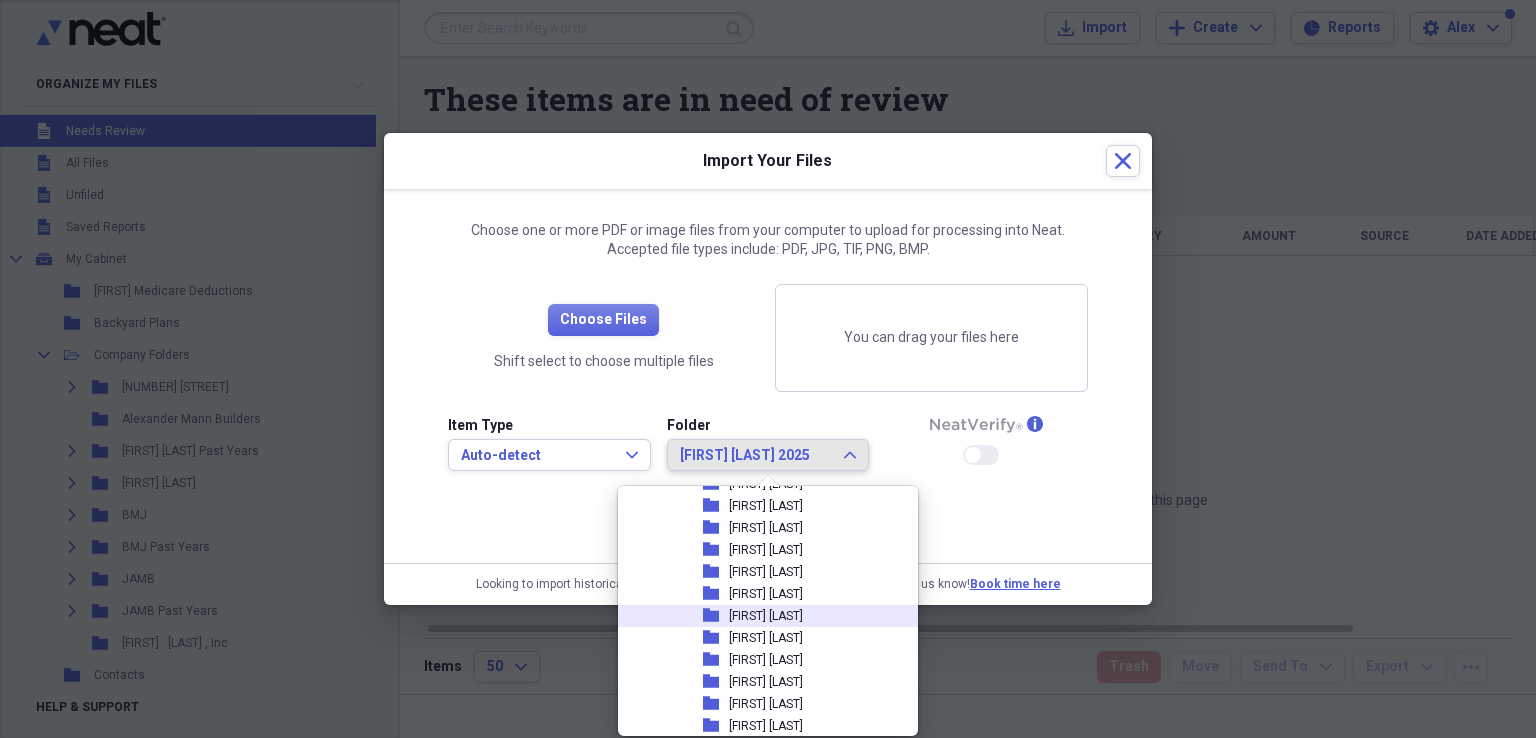 click on "[FIRST] [LAST]" at bounding box center (766, 616) 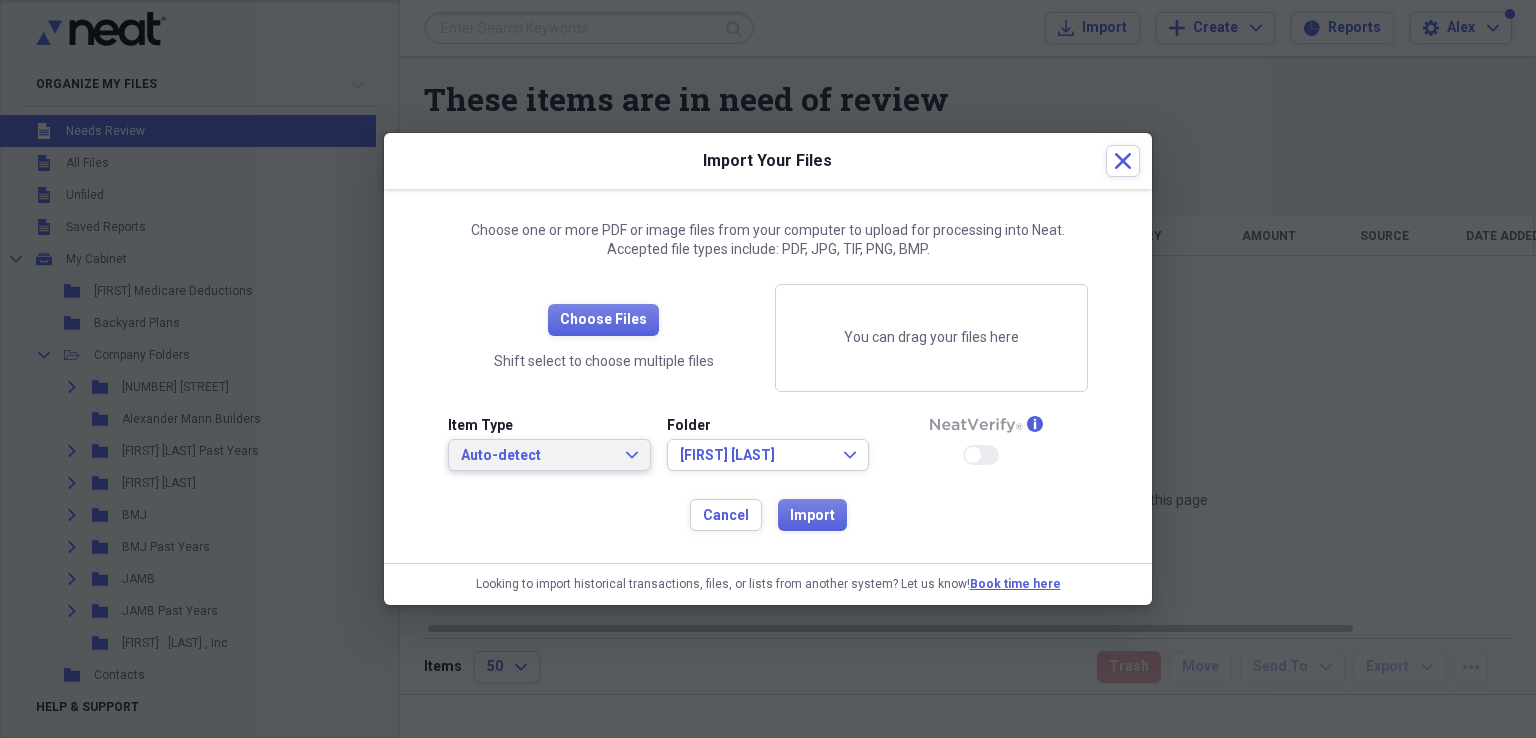 click on "Auto-detect Expand" at bounding box center [549, 456] 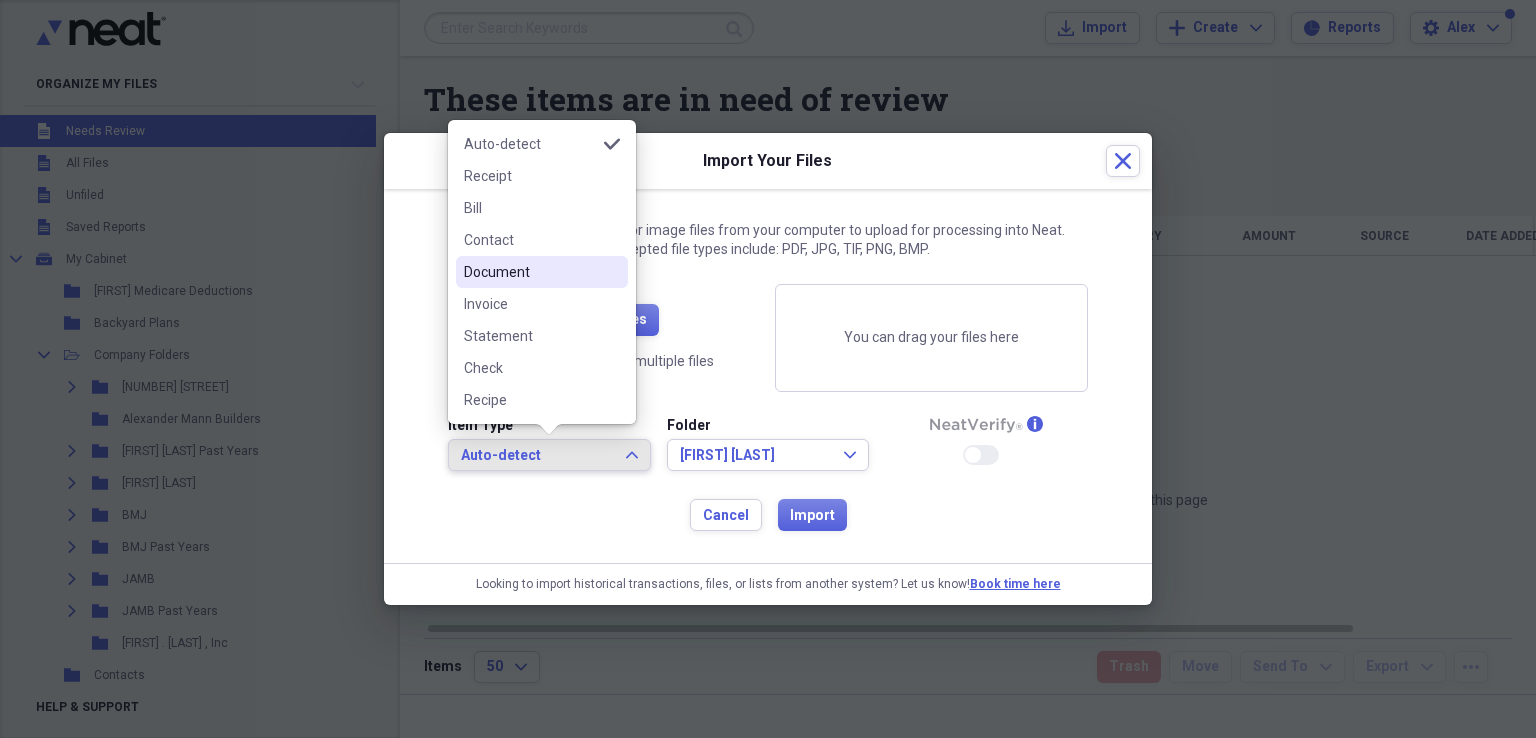 click on "Document" at bounding box center [530, 272] 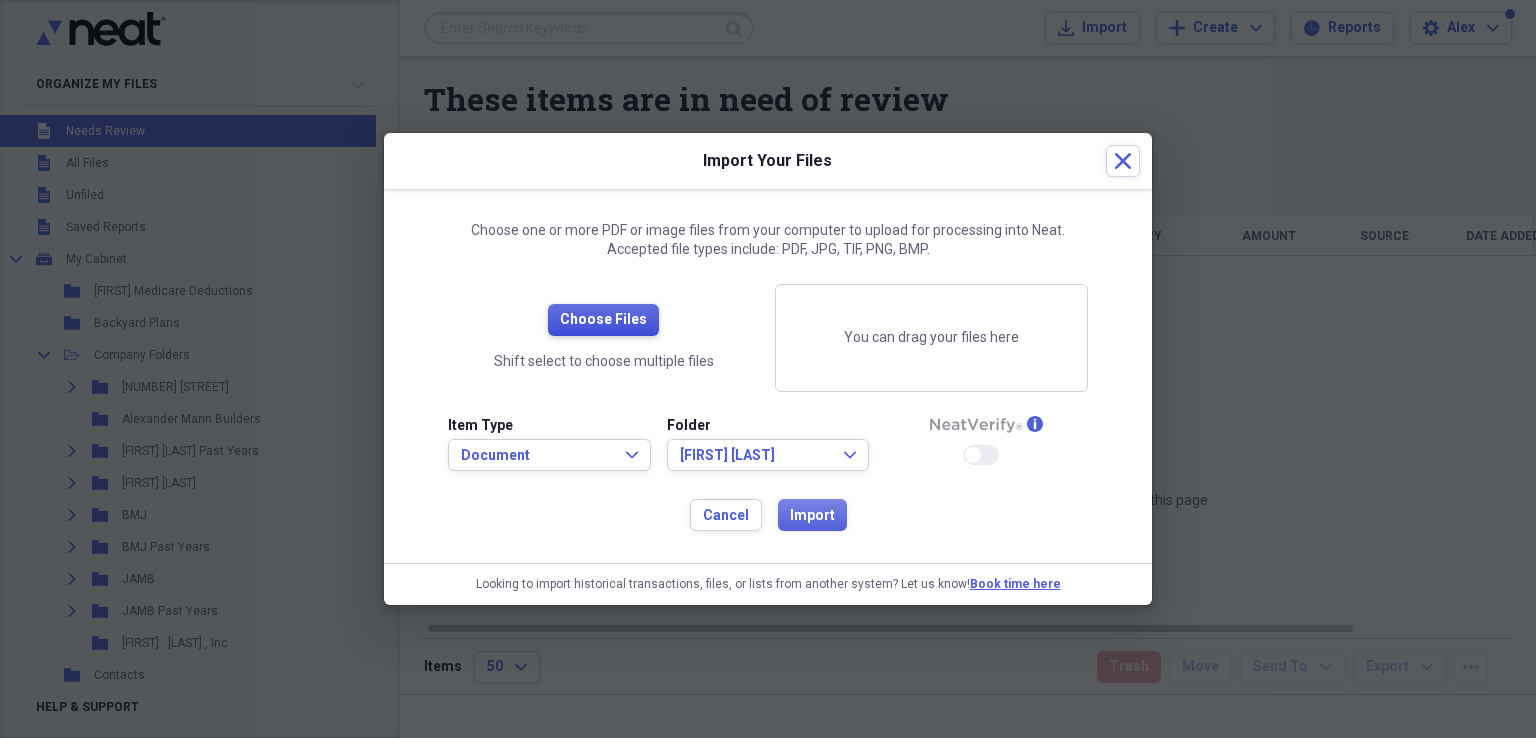 click on "Choose Files" at bounding box center (603, 320) 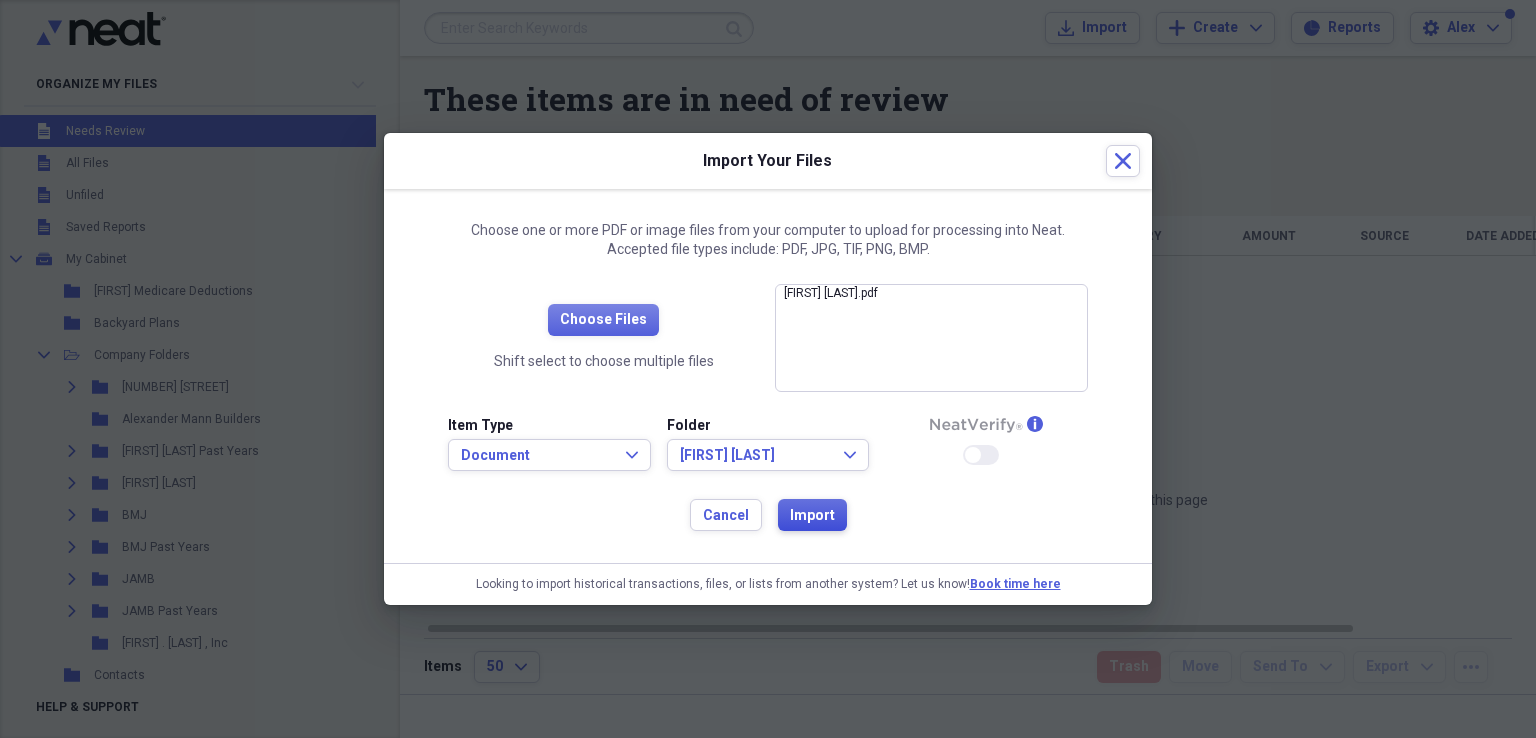 click on "Import" at bounding box center (812, 516) 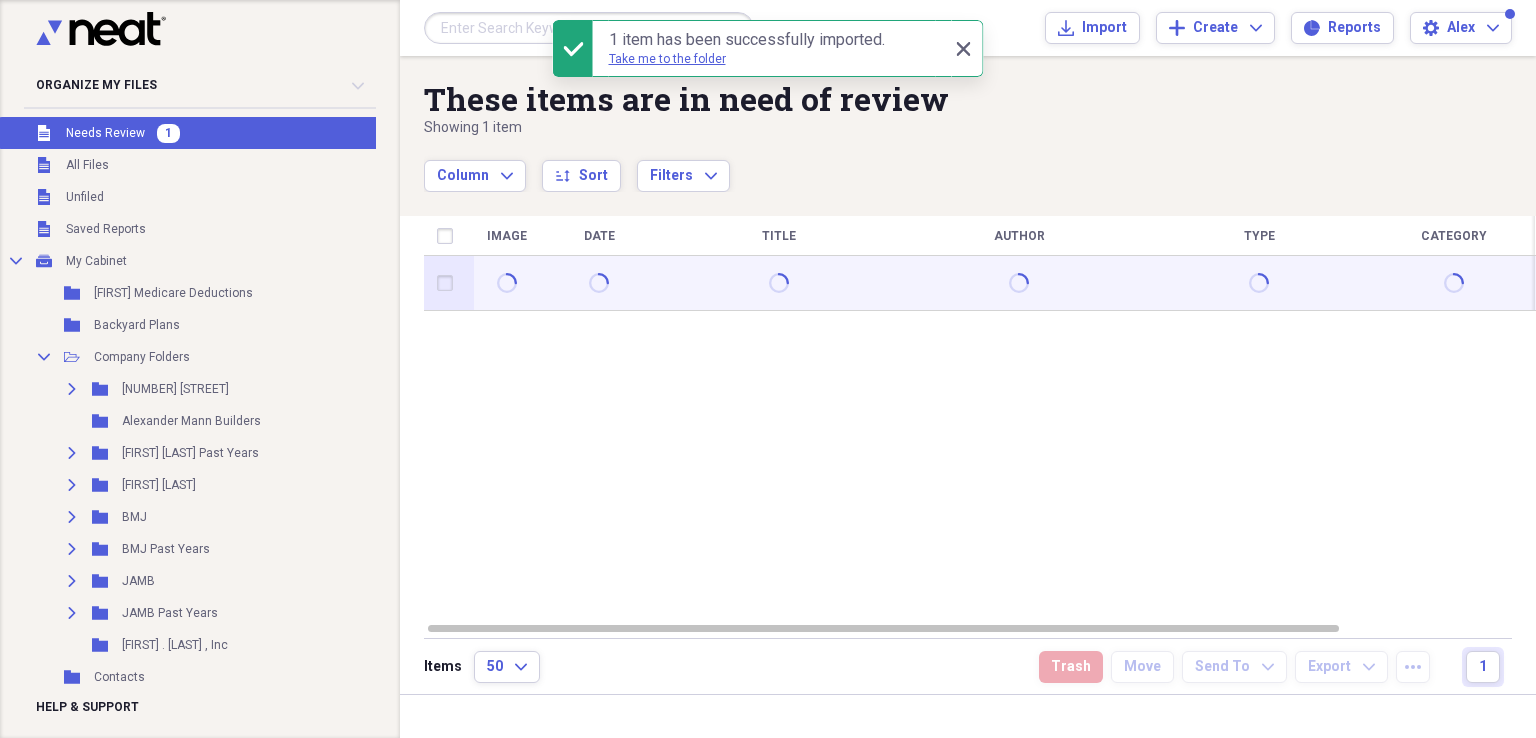 click at bounding box center [449, 283] 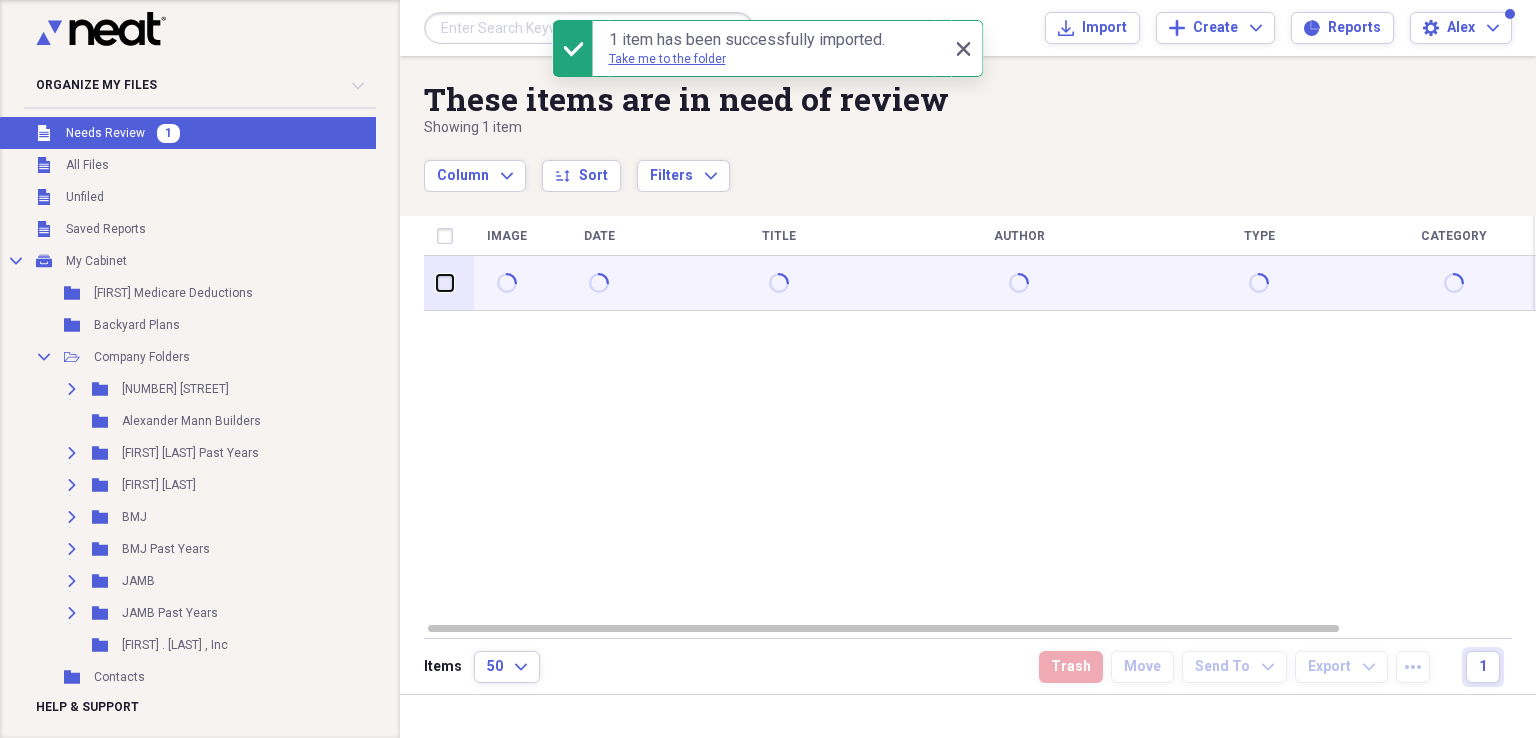 click at bounding box center (437, 283) 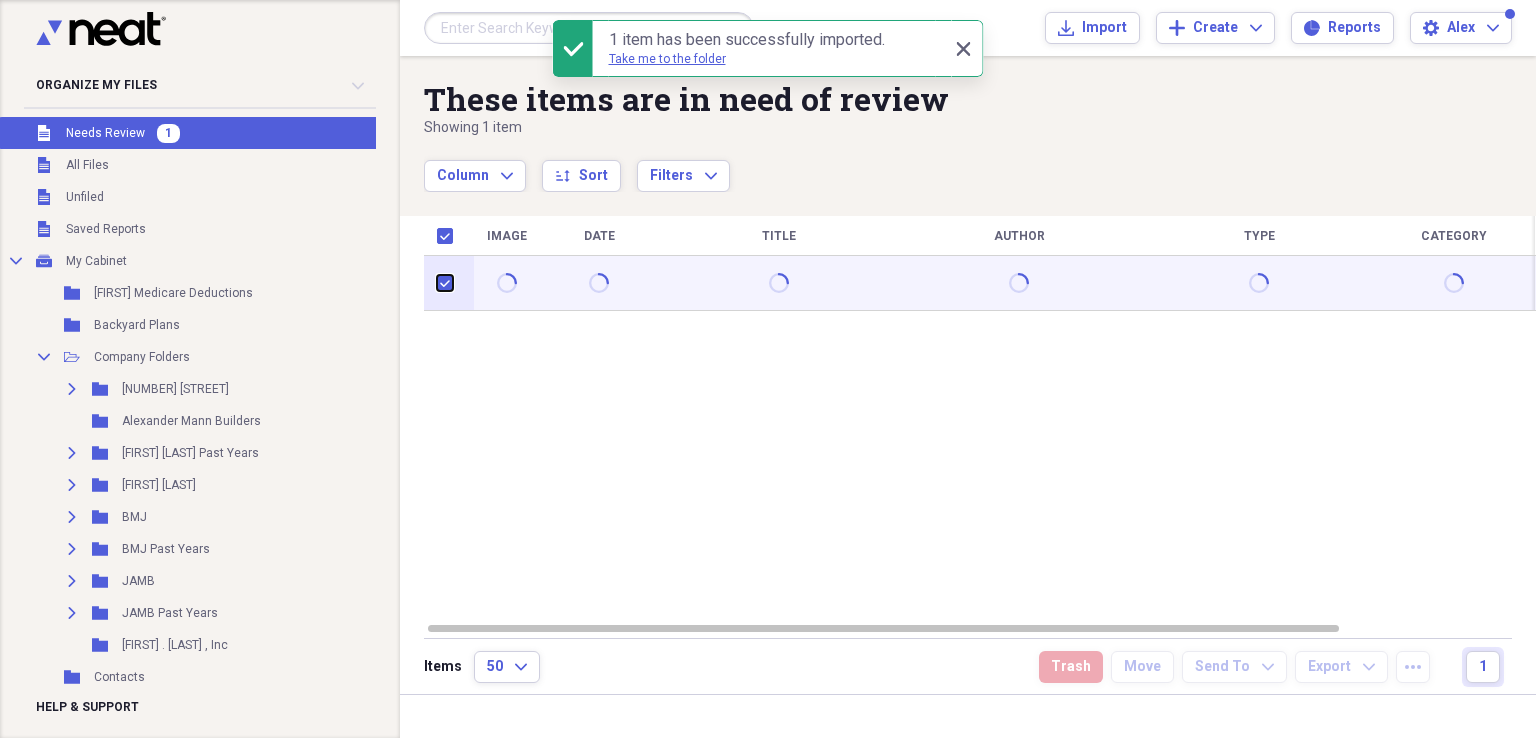 checkbox on "true" 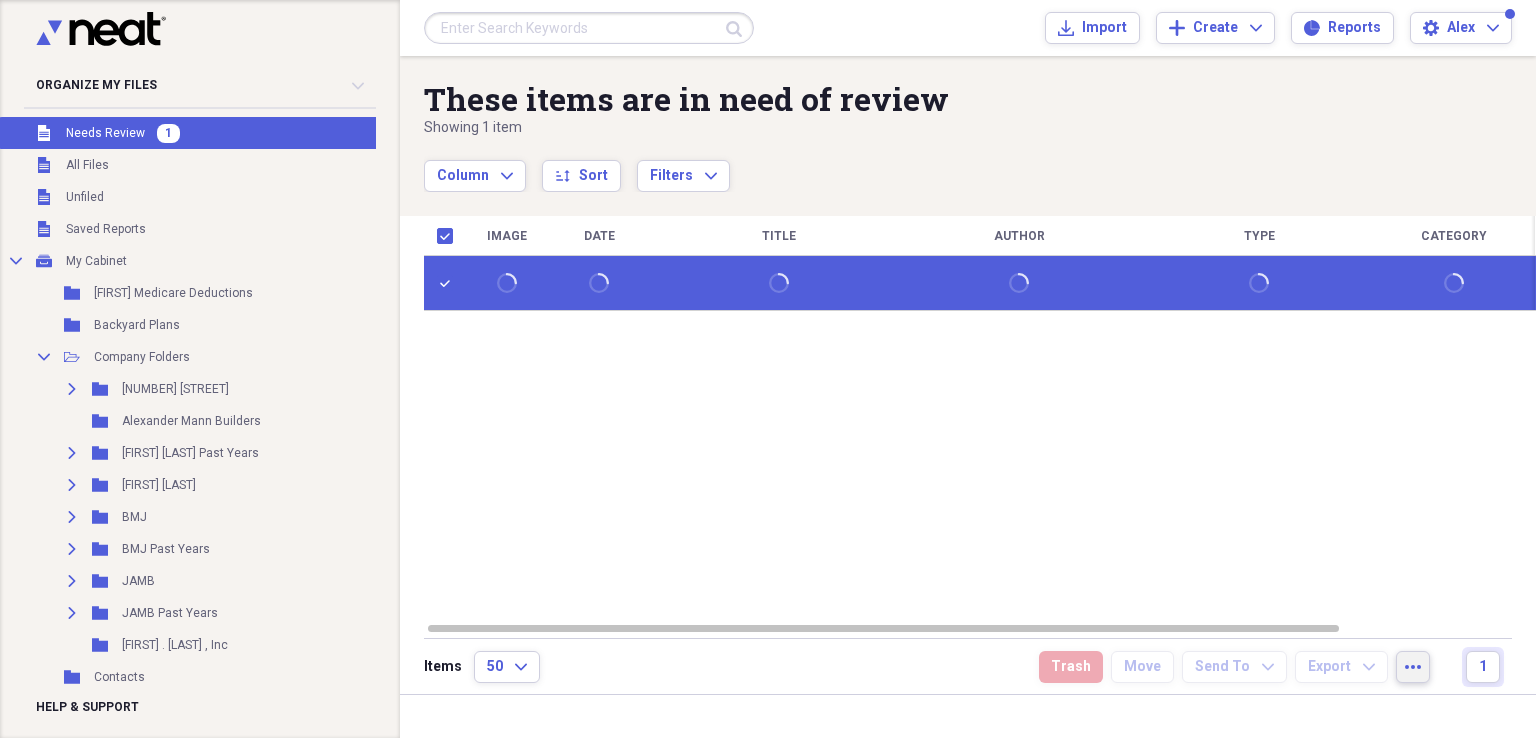 click on "more" 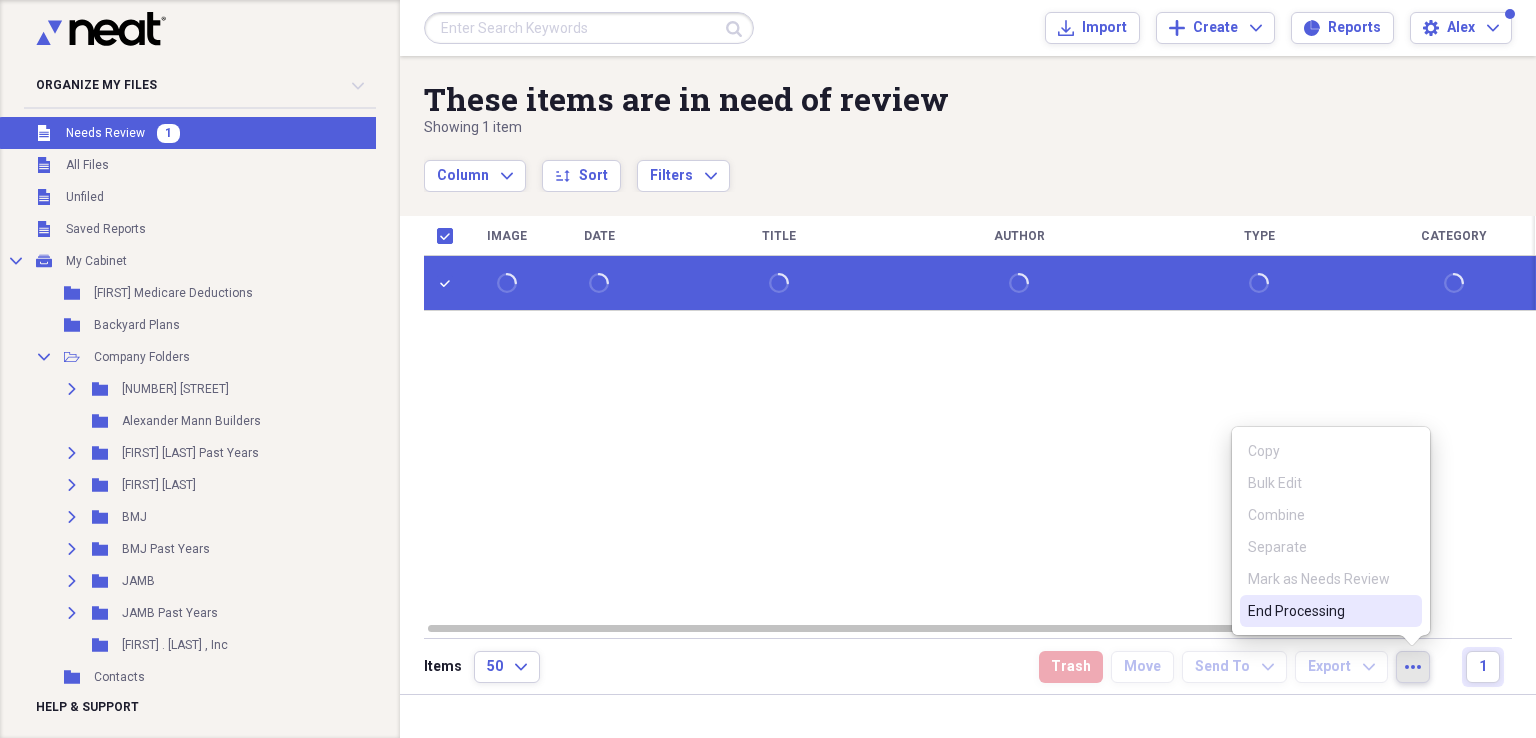 click on "End Processing" at bounding box center [1319, 611] 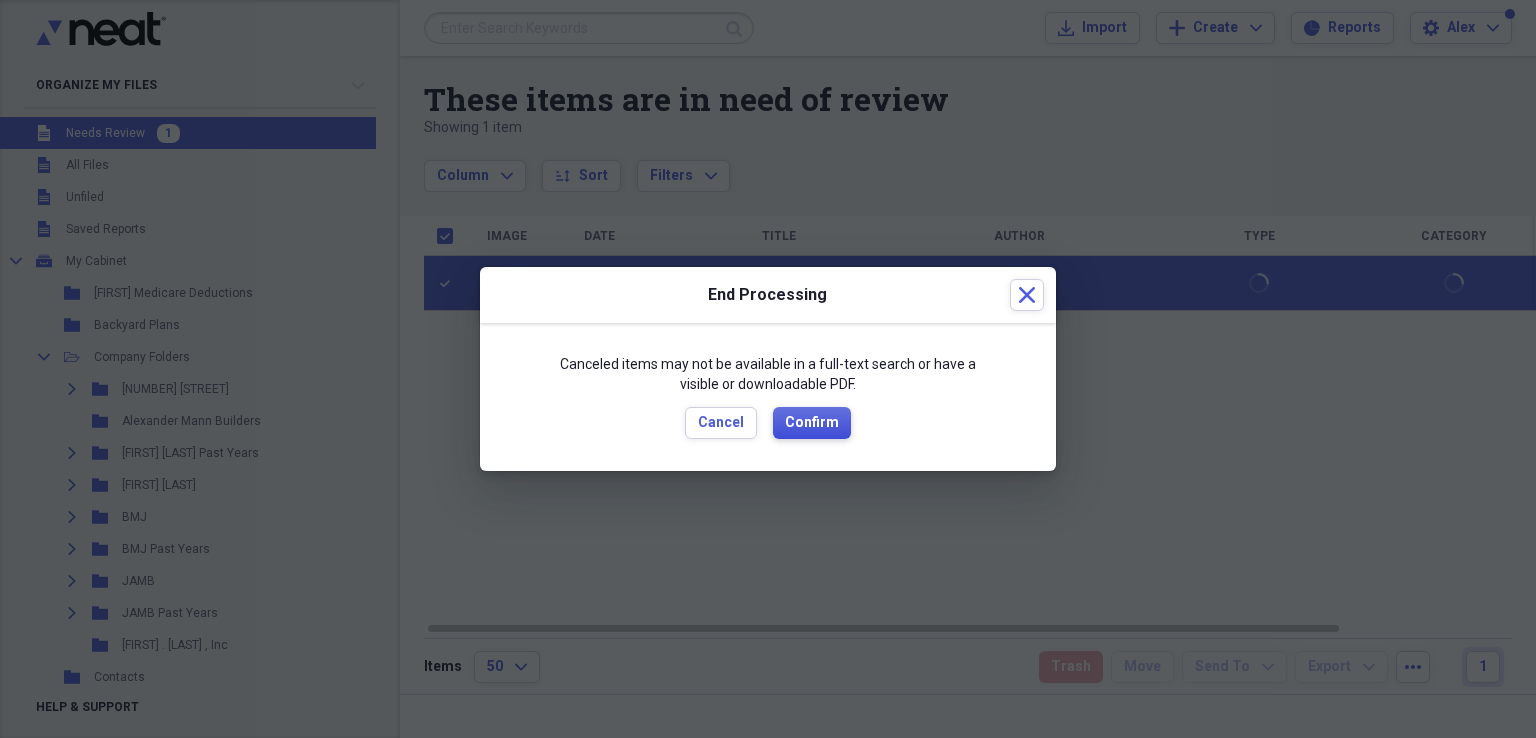 click on "Confirm" at bounding box center (812, 423) 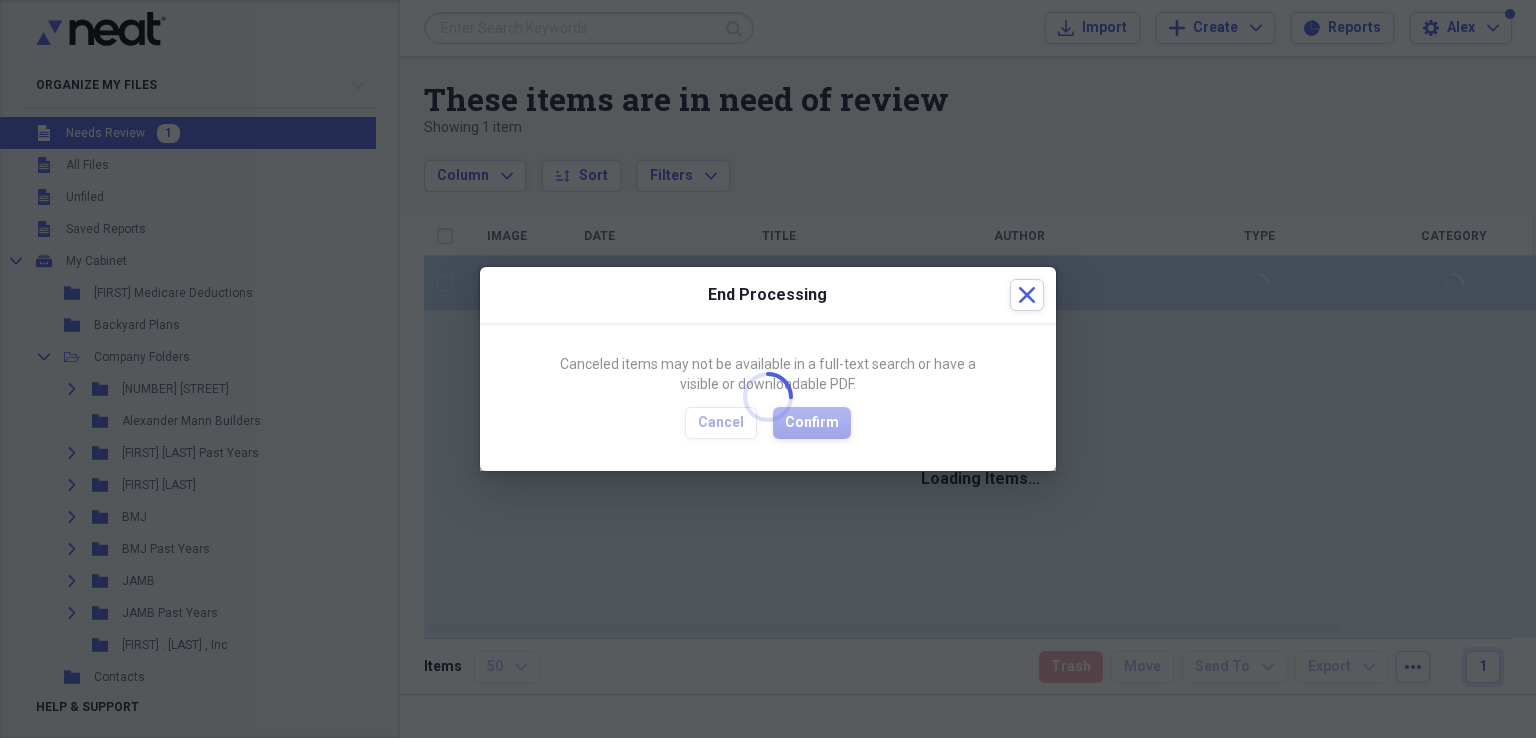 checkbox on "false" 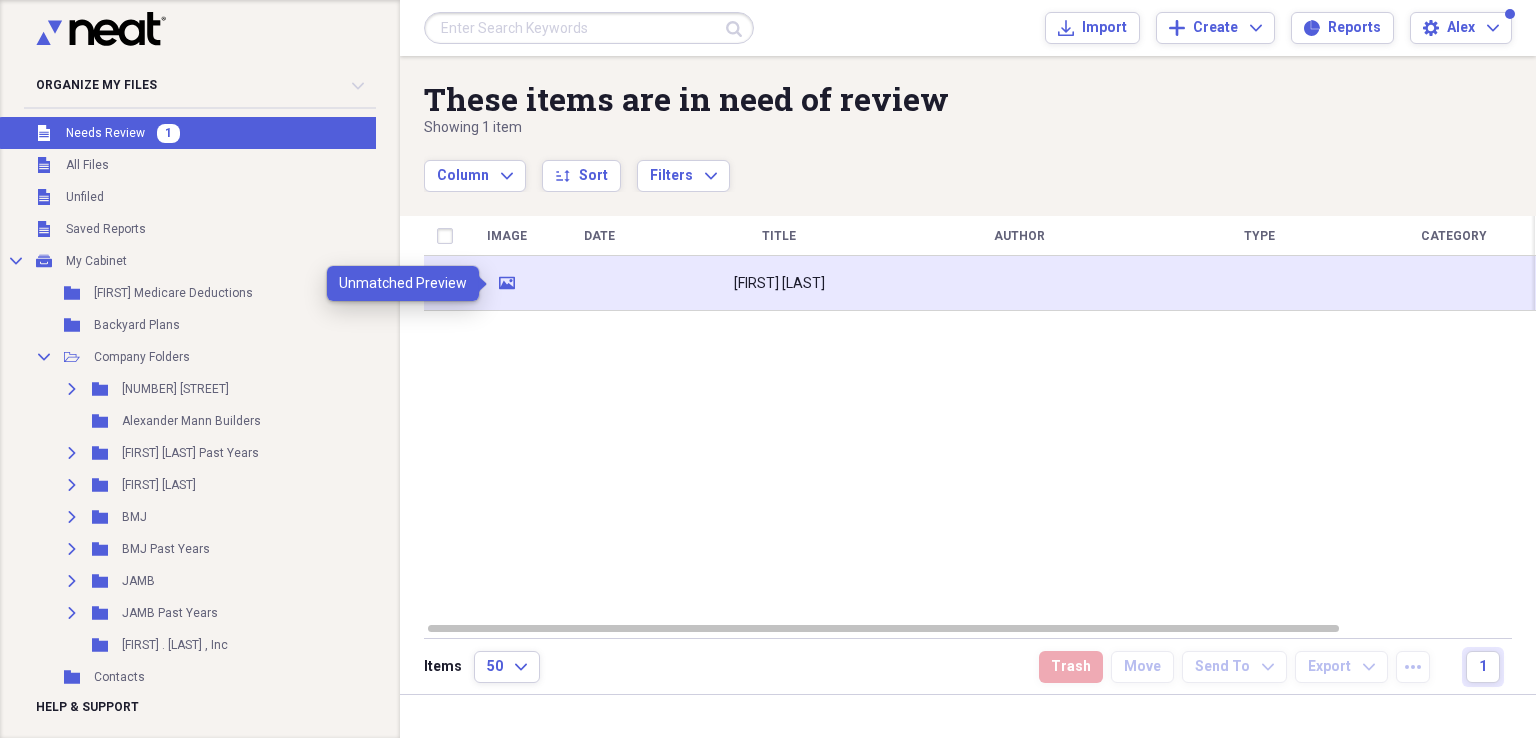 click 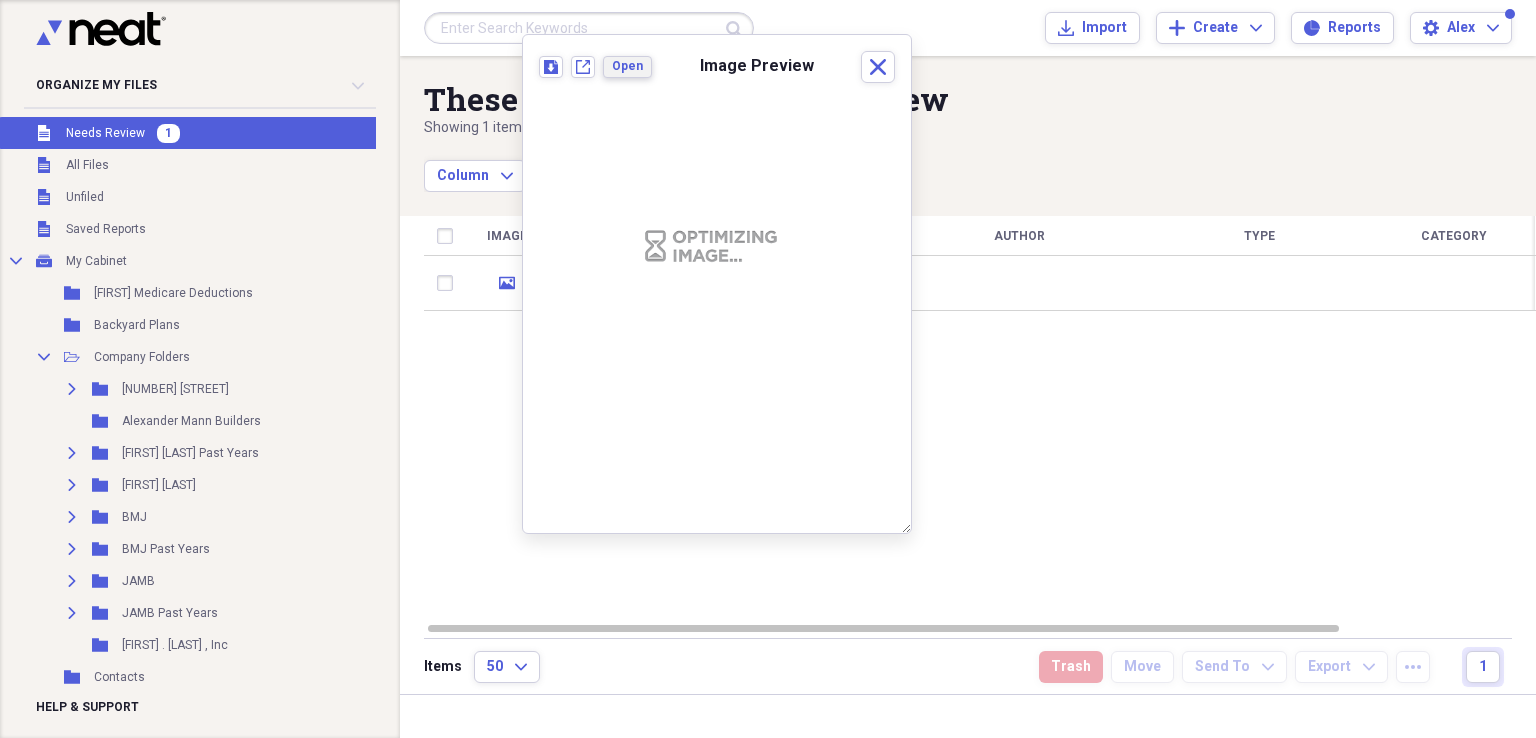 click on "Open" at bounding box center (627, 66) 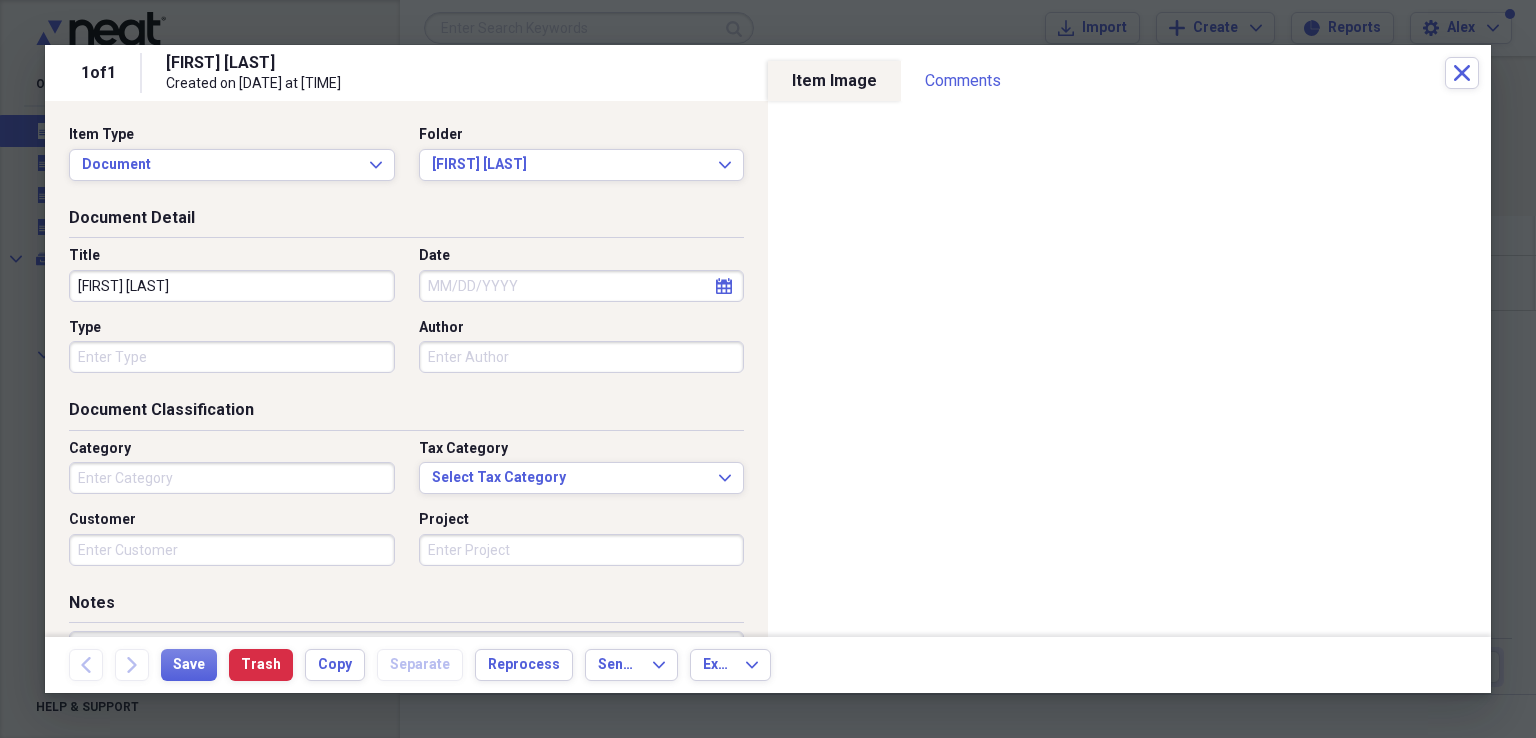 click 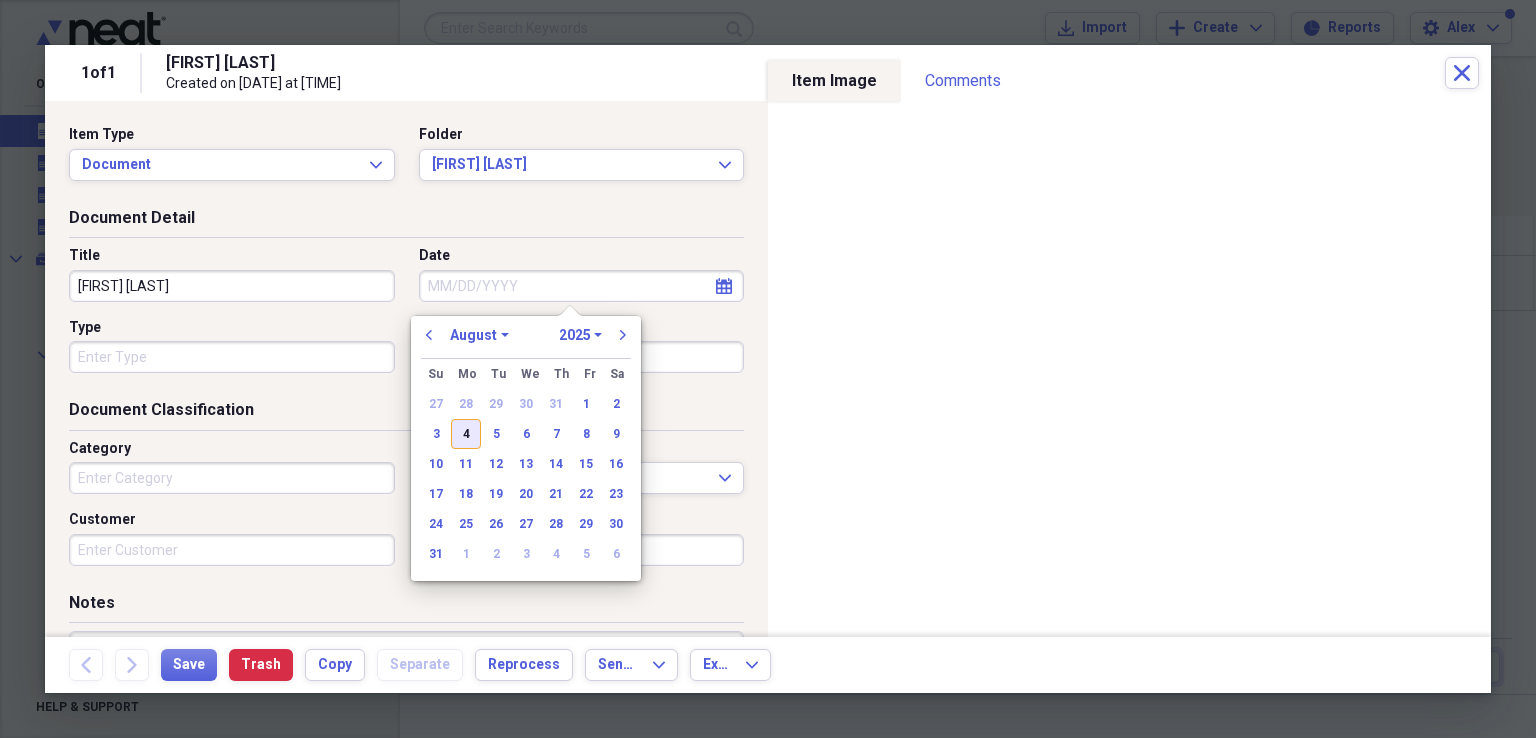 click on "4" at bounding box center [466, 434] 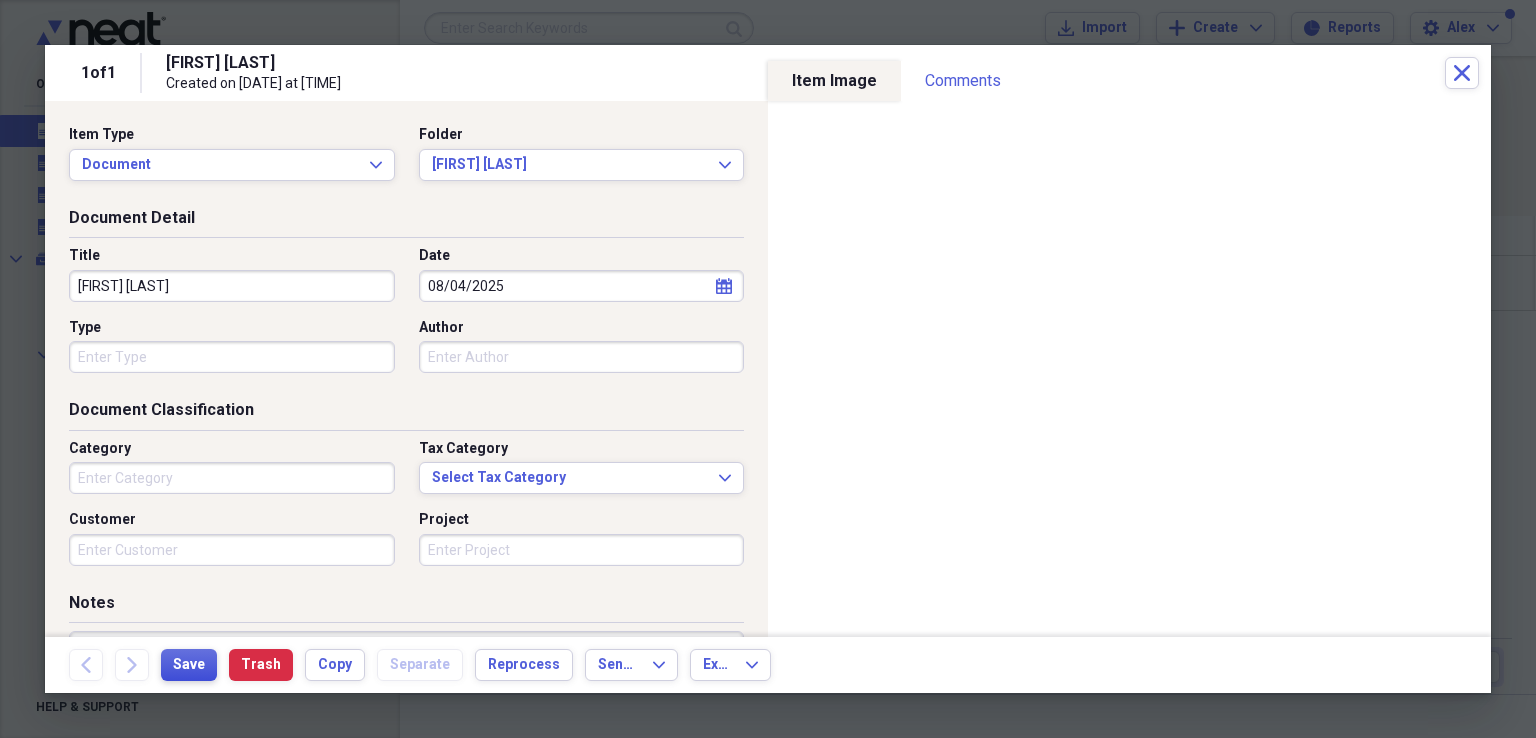 click on "Save" at bounding box center (189, 665) 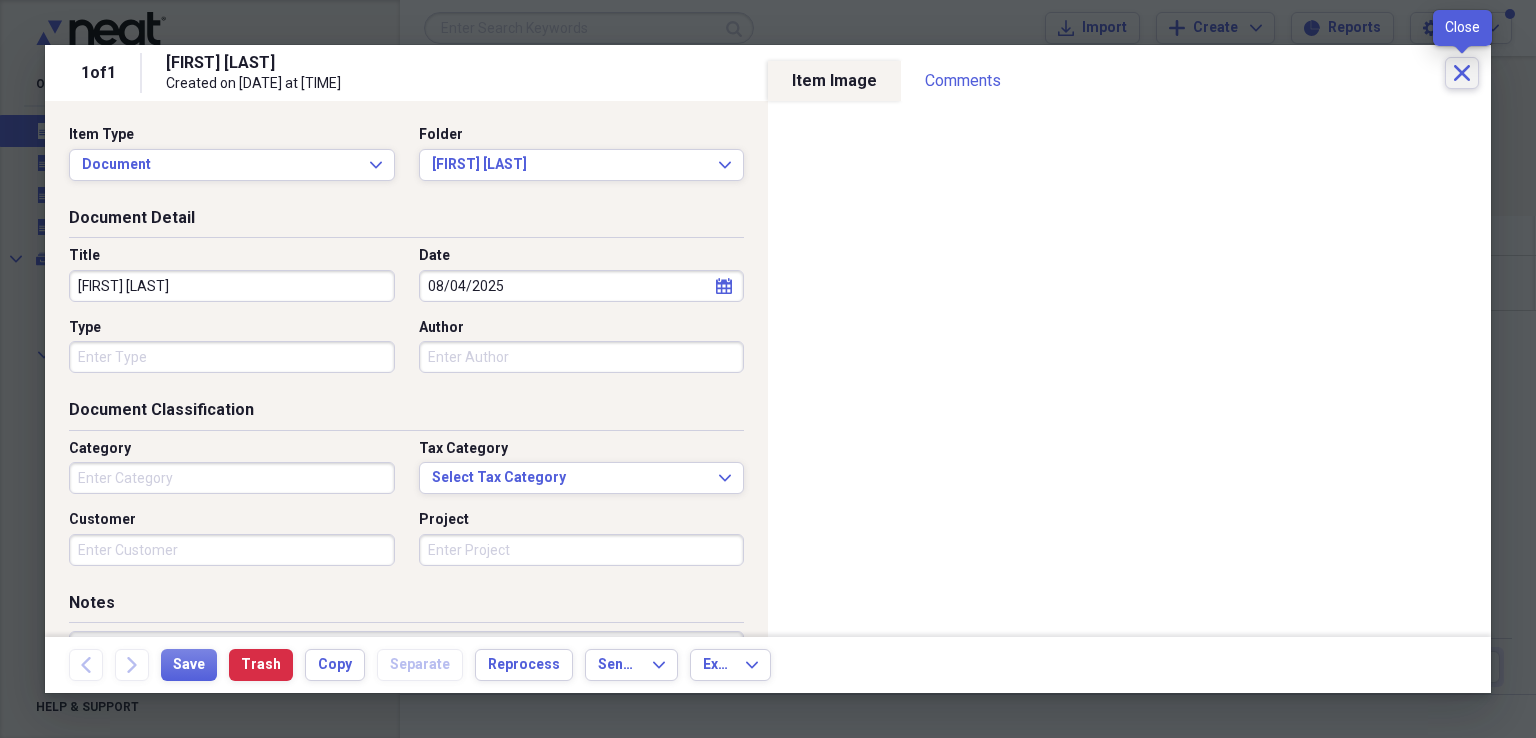 click on "Close" at bounding box center (1462, 73) 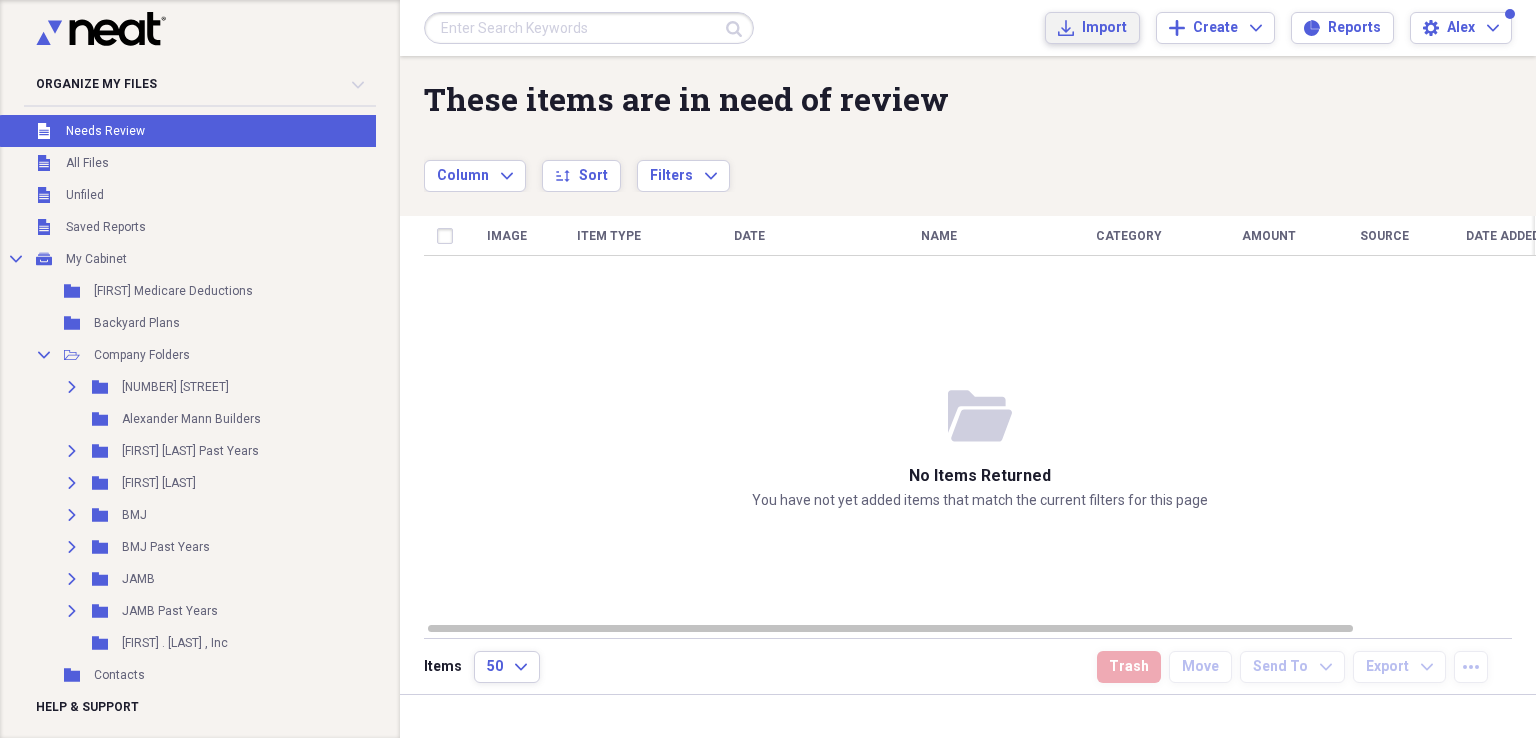 click on "Import" at bounding box center [1104, 28] 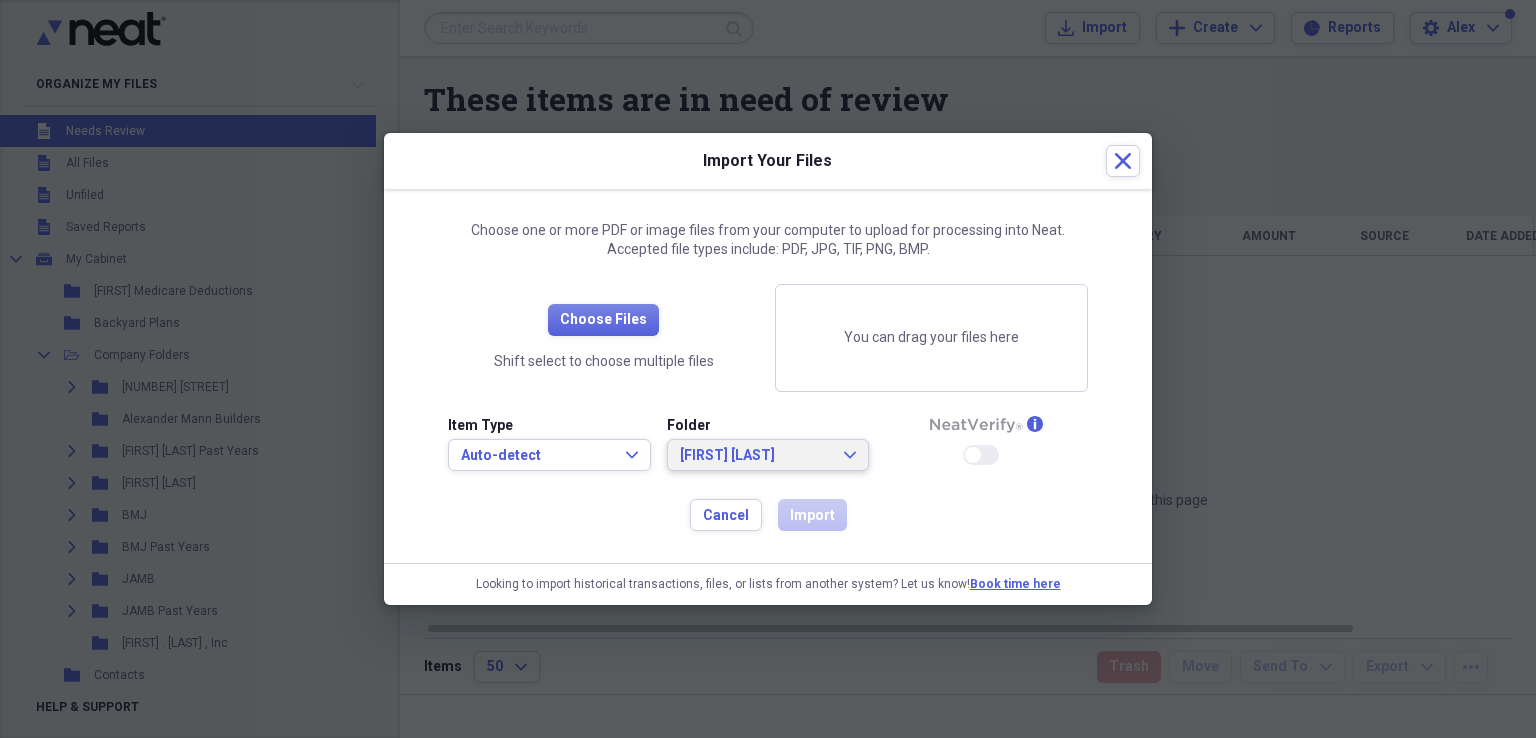 click on "Expand" 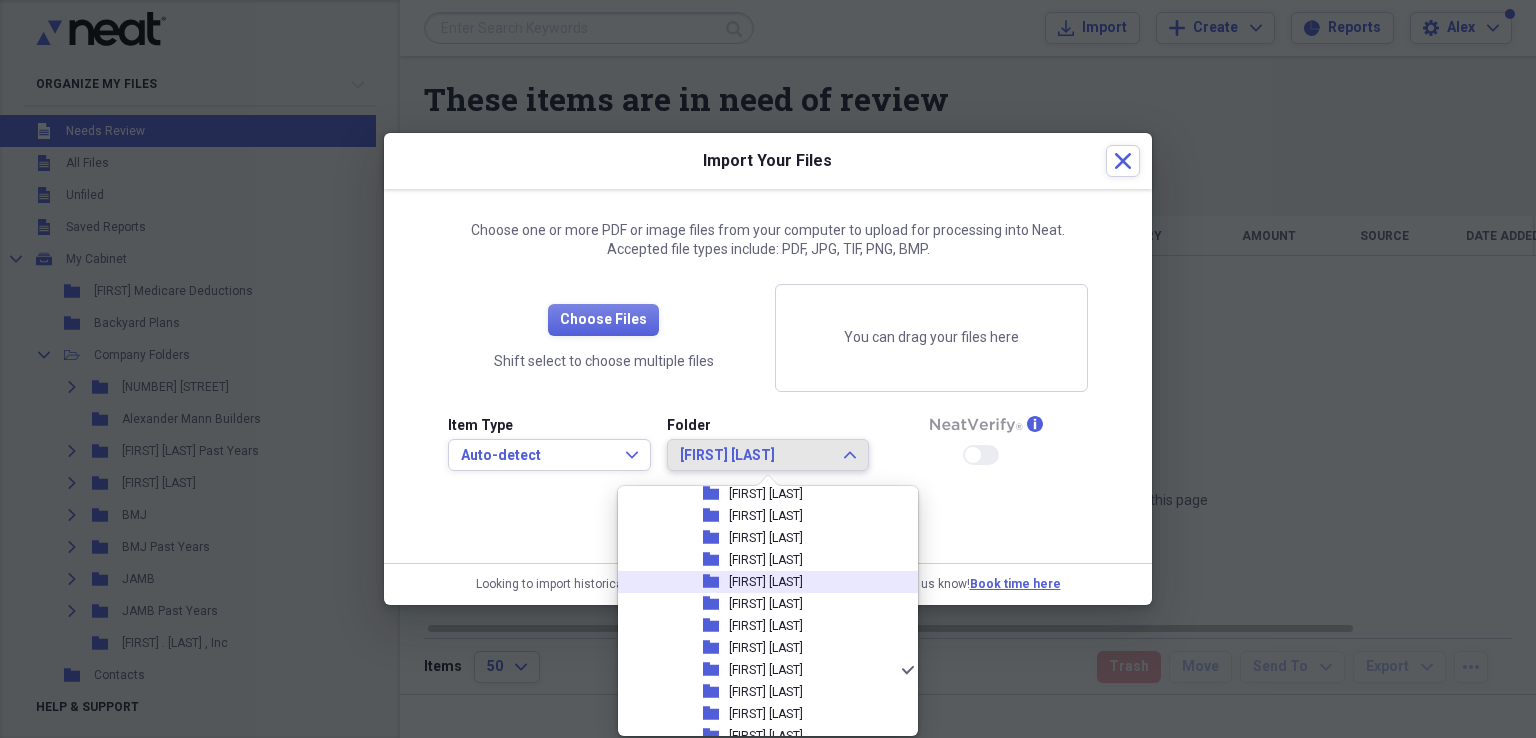 scroll, scrollTop: 776, scrollLeft: 0, axis: vertical 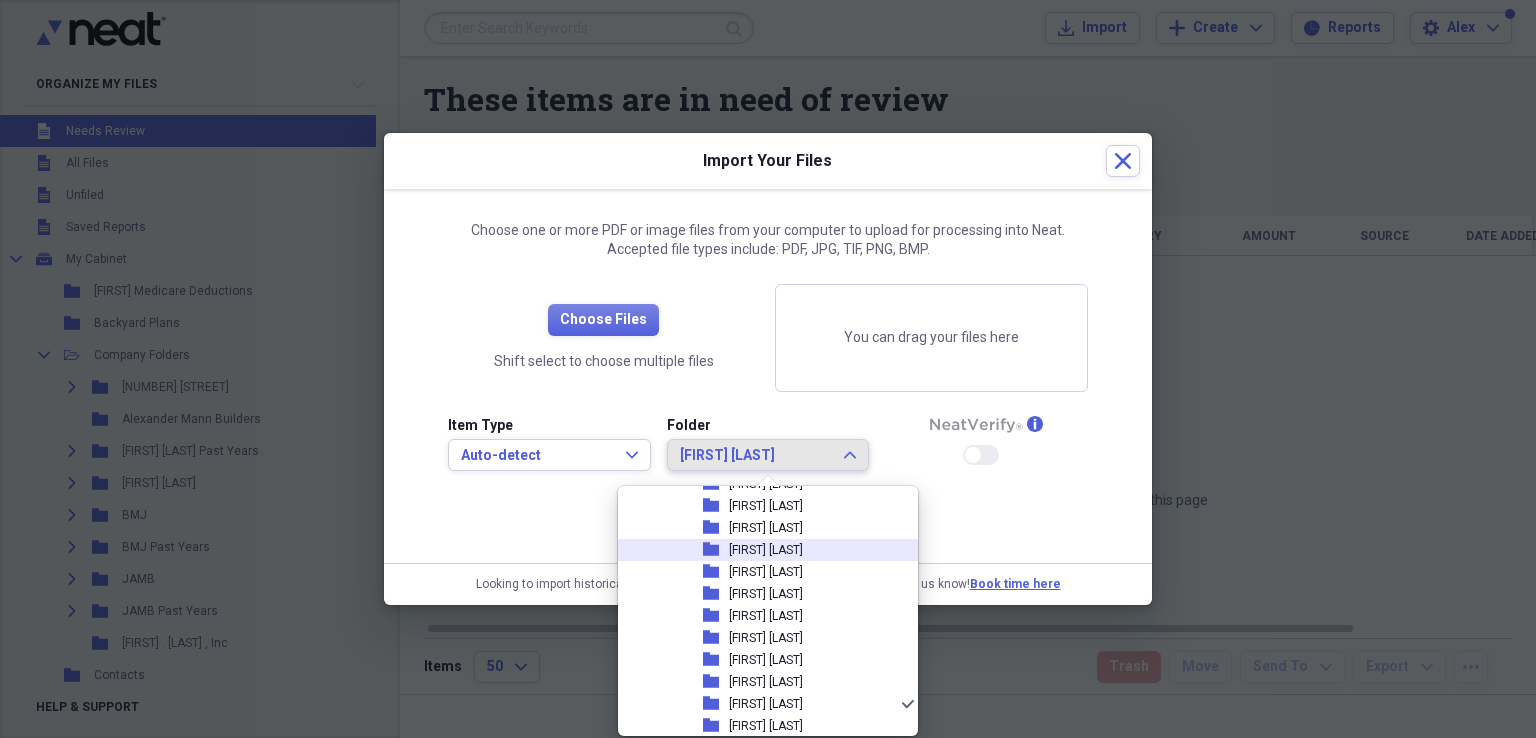 click on "[FIRST] [LAST]" at bounding box center [766, 550] 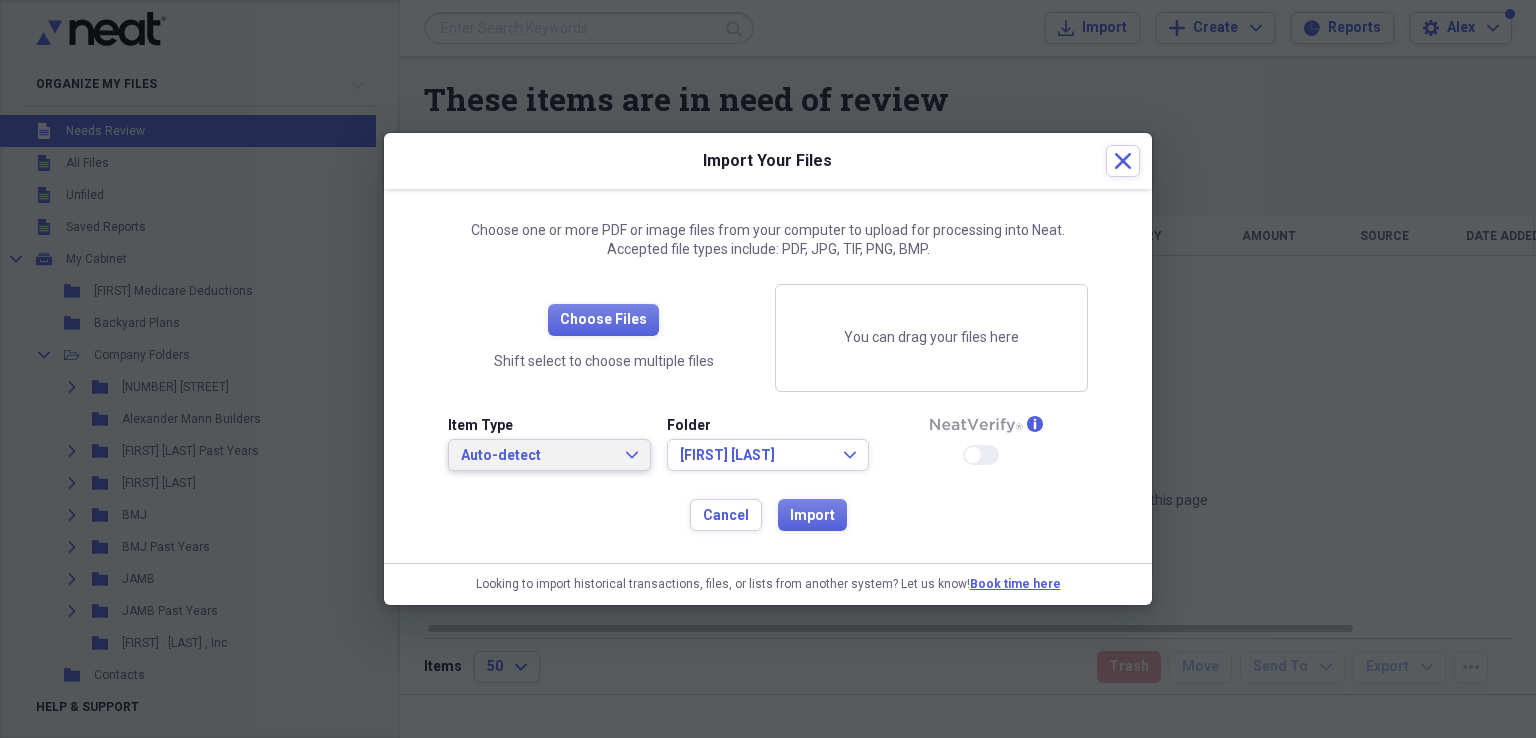 click on "Expand" 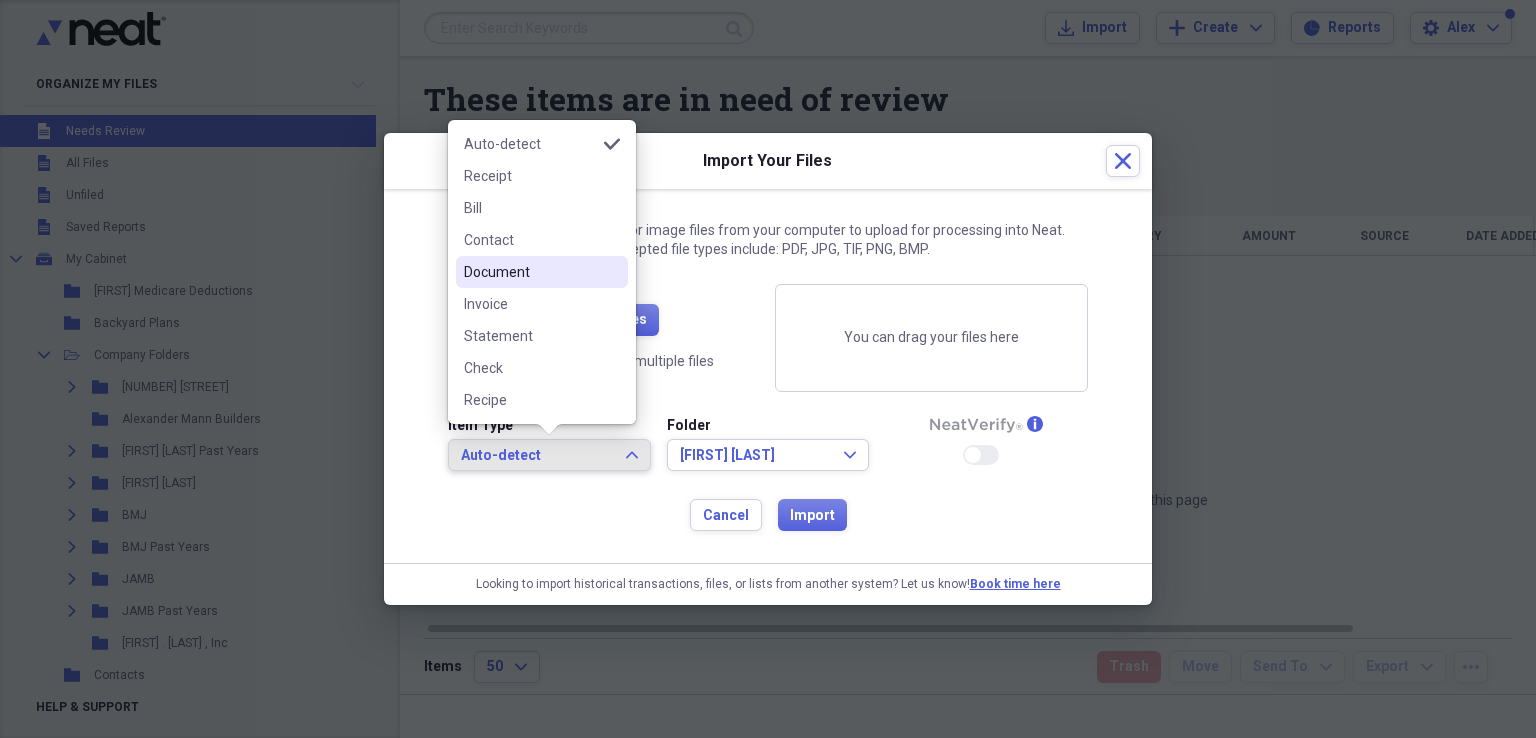 click on "Document" at bounding box center (530, 272) 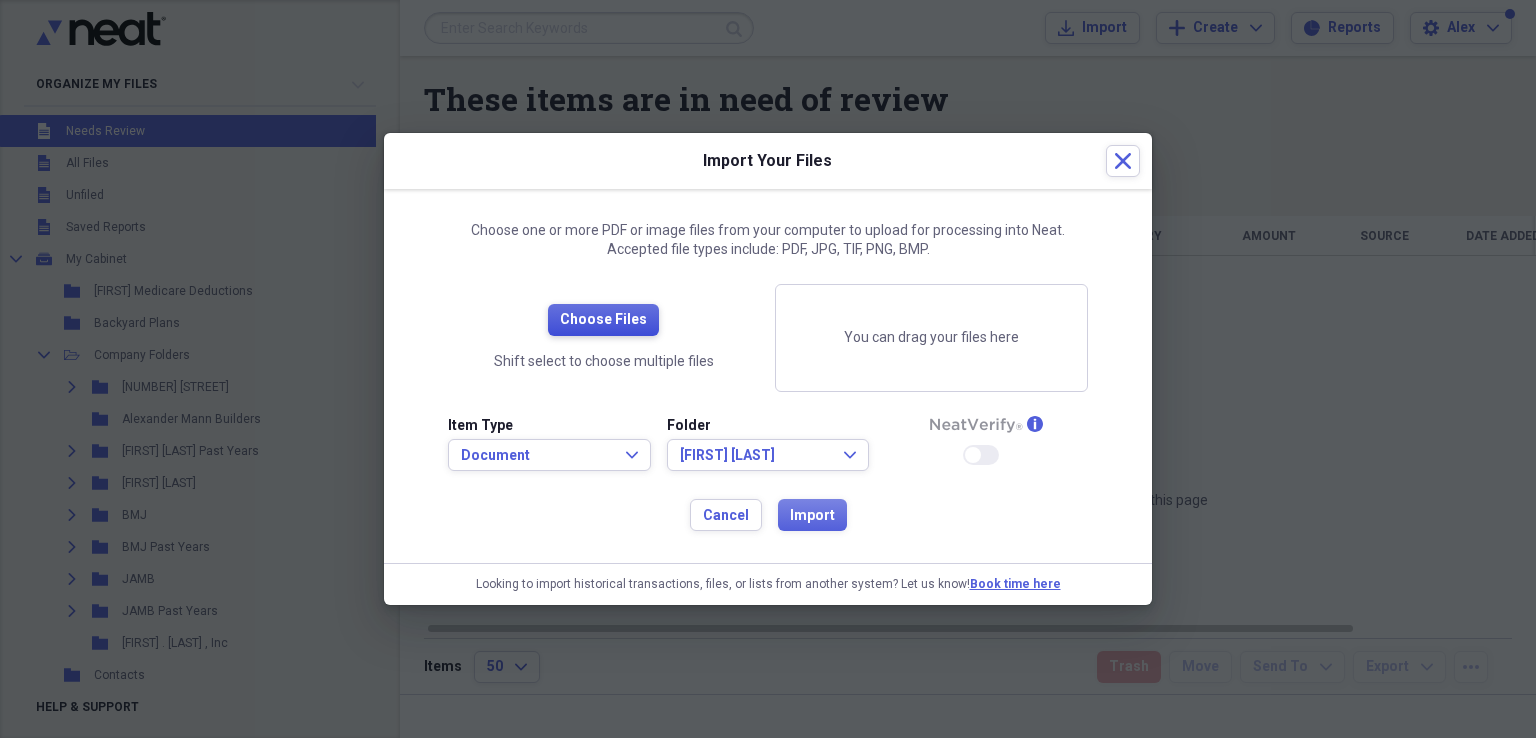 click on "Choose Files" at bounding box center [603, 320] 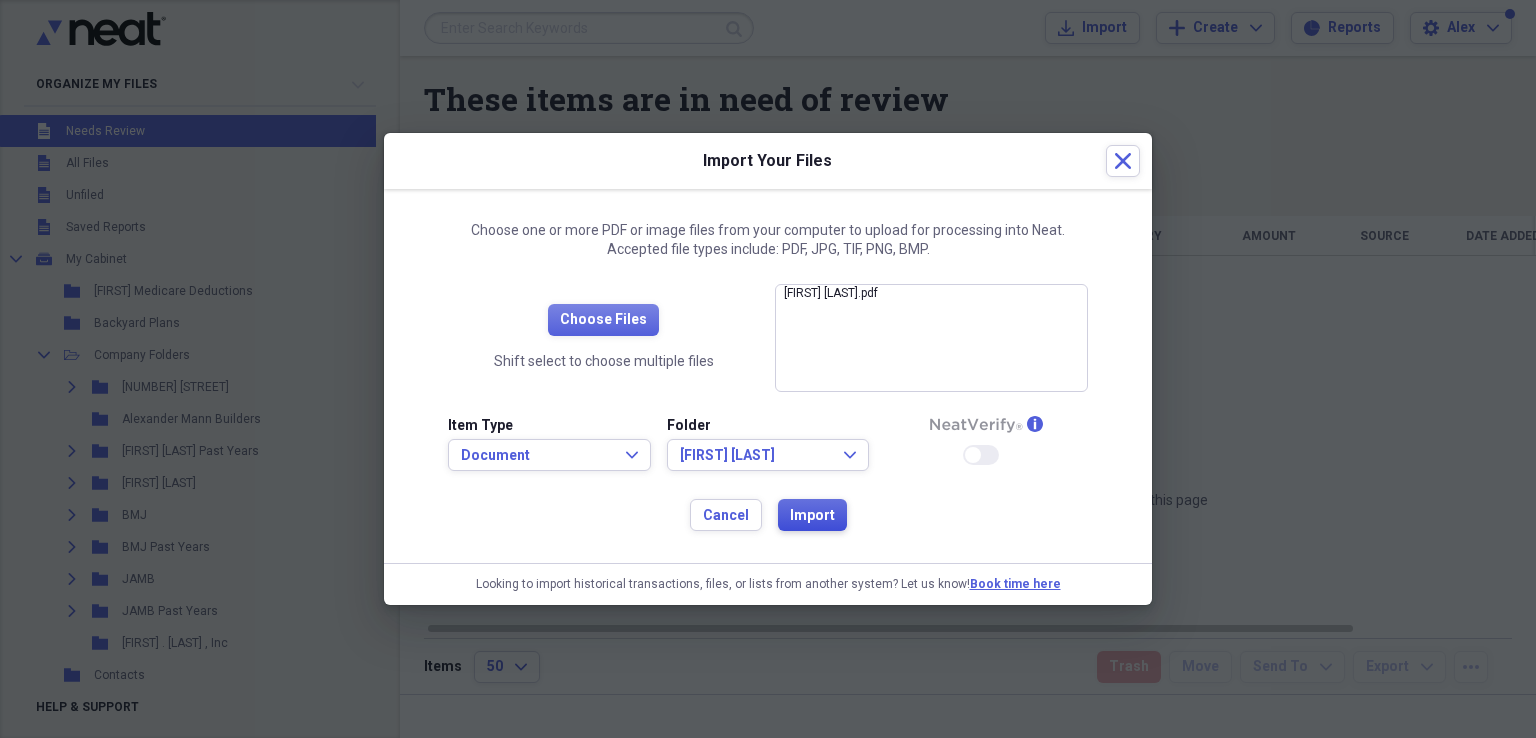 click on "Import" at bounding box center [812, 516] 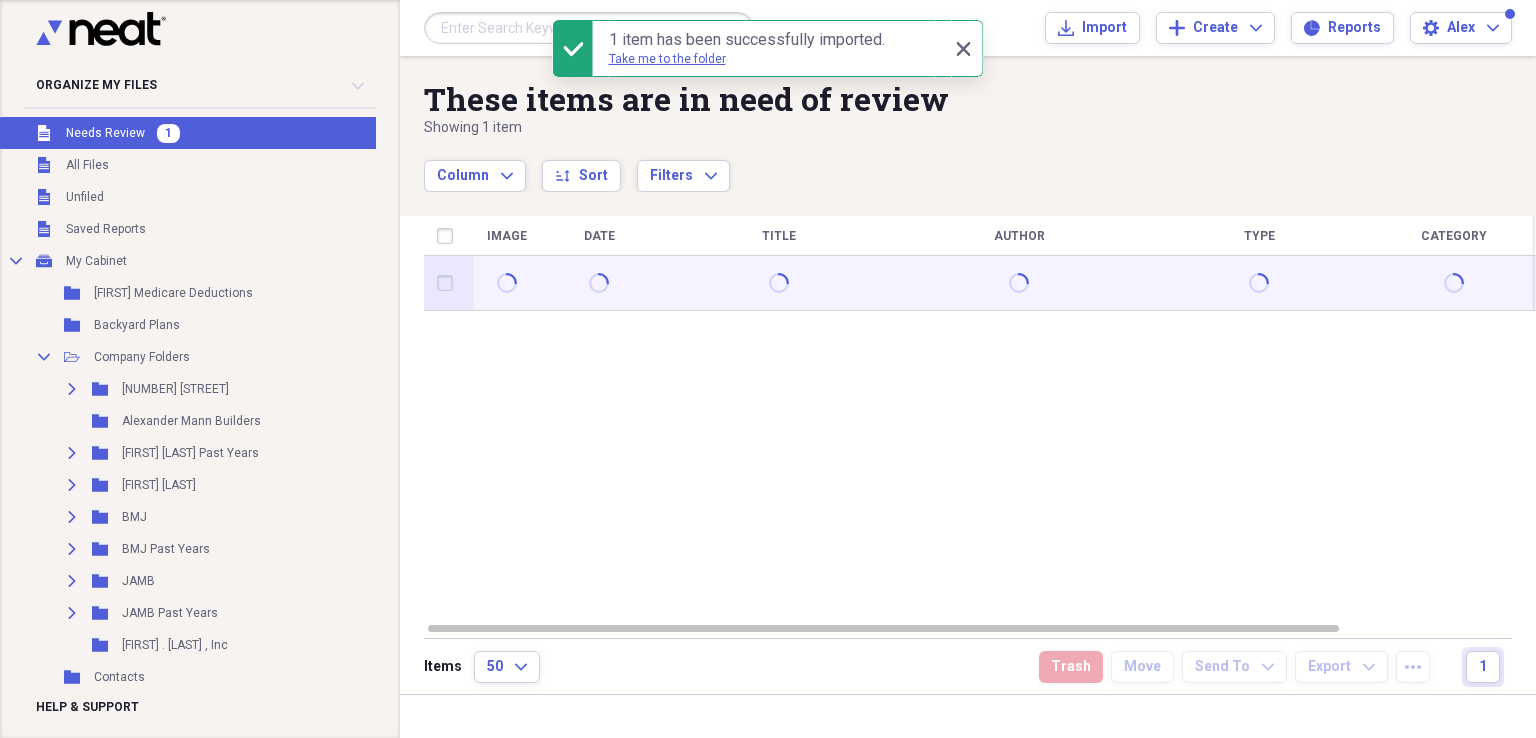 click at bounding box center (449, 283) 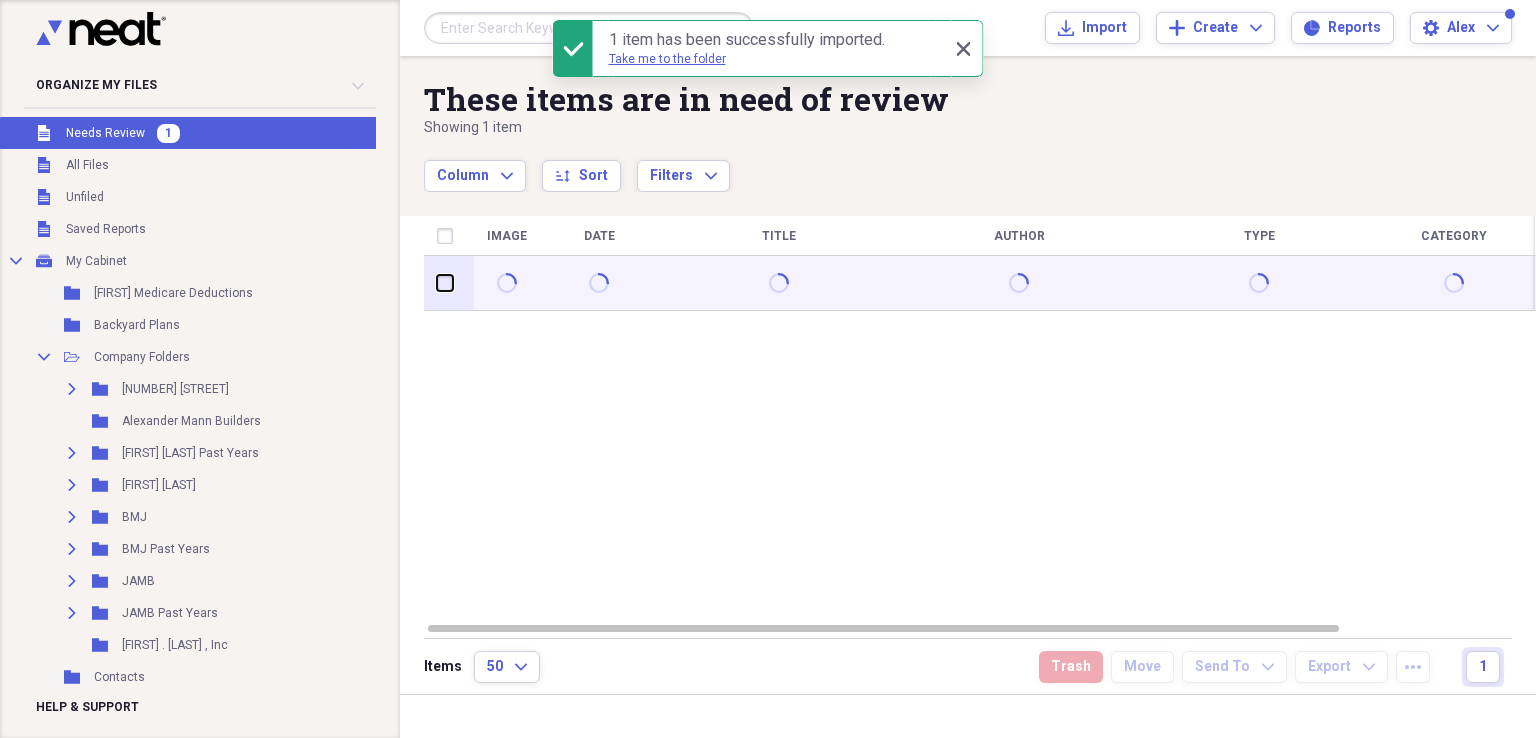 click at bounding box center [437, 283] 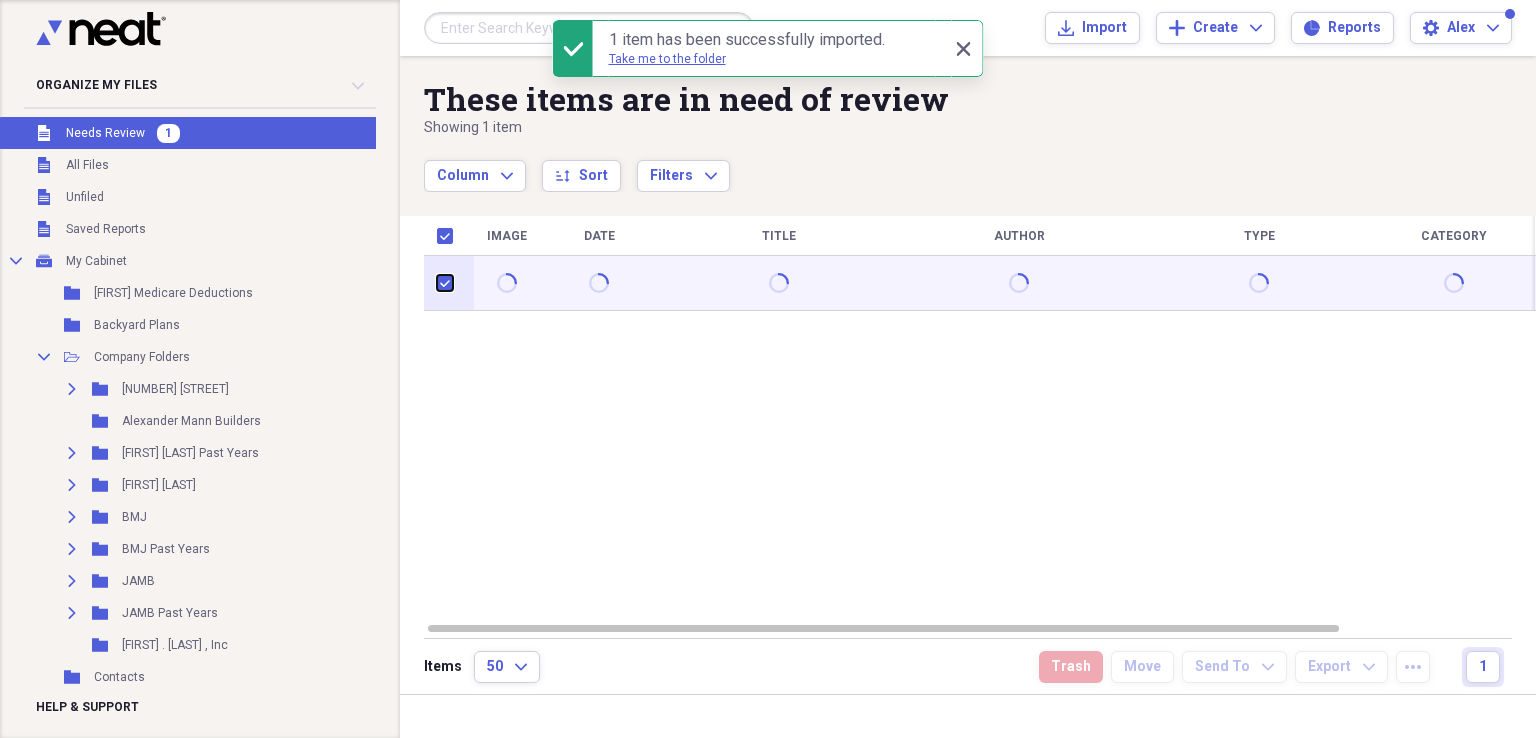 checkbox on "true" 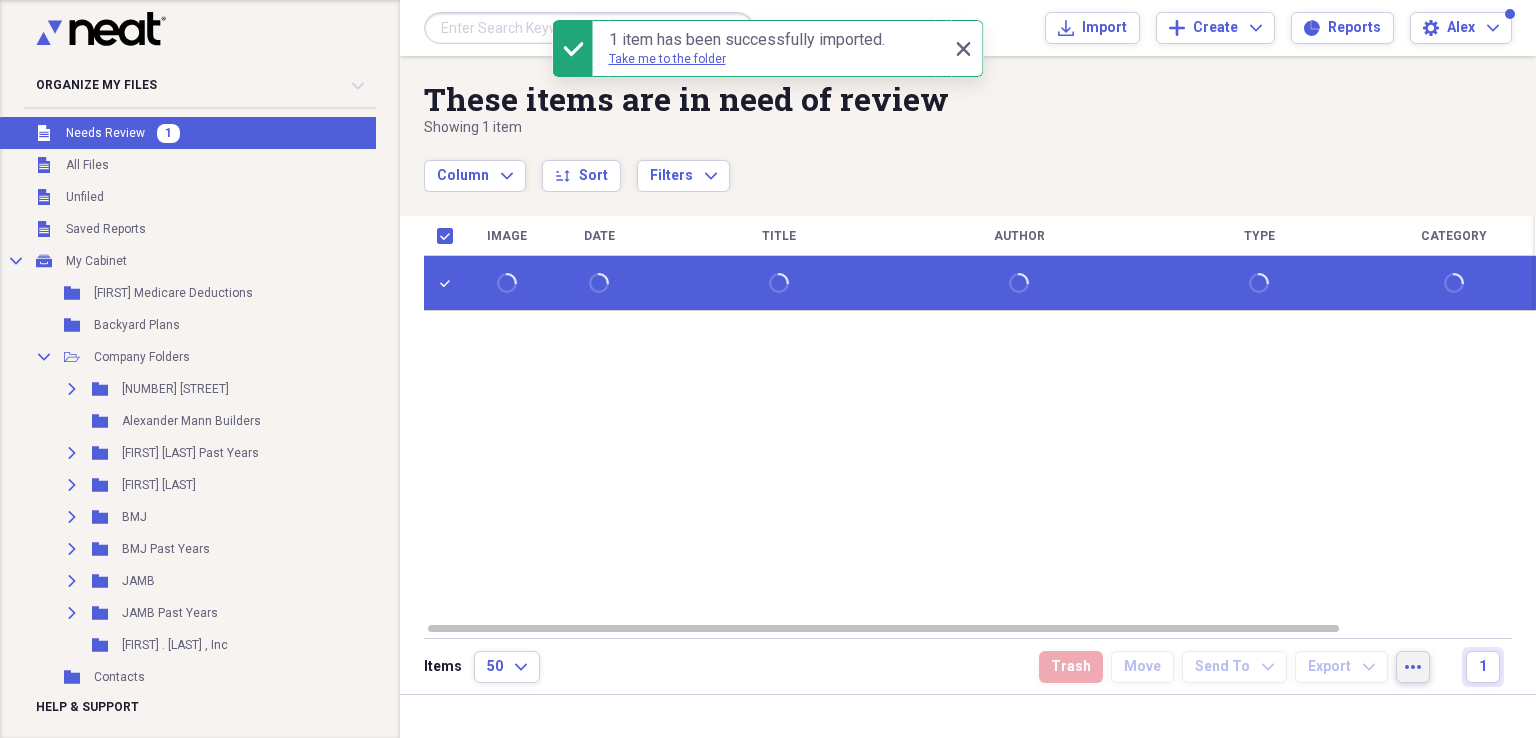 click 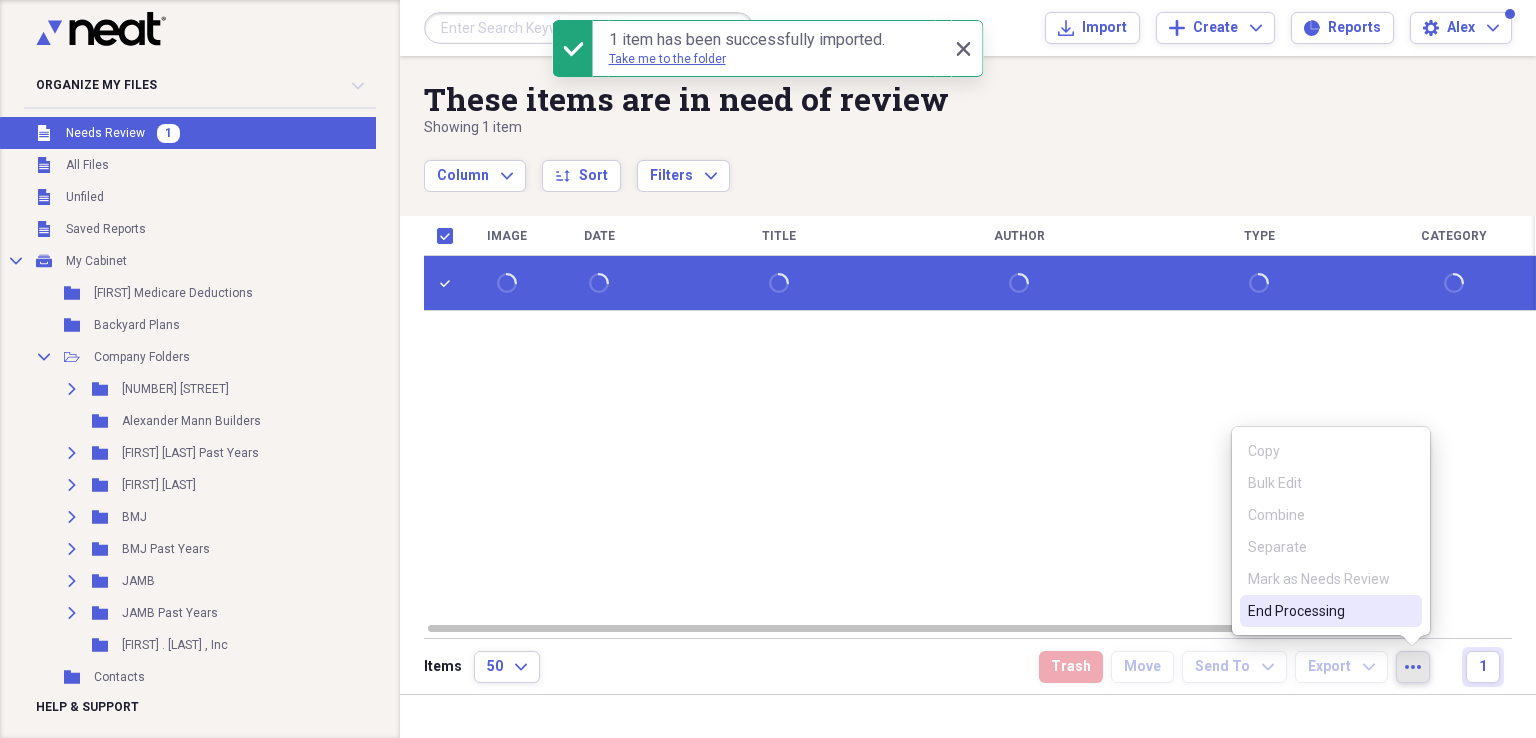 click on "End Processing" at bounding box center [1319, 611] 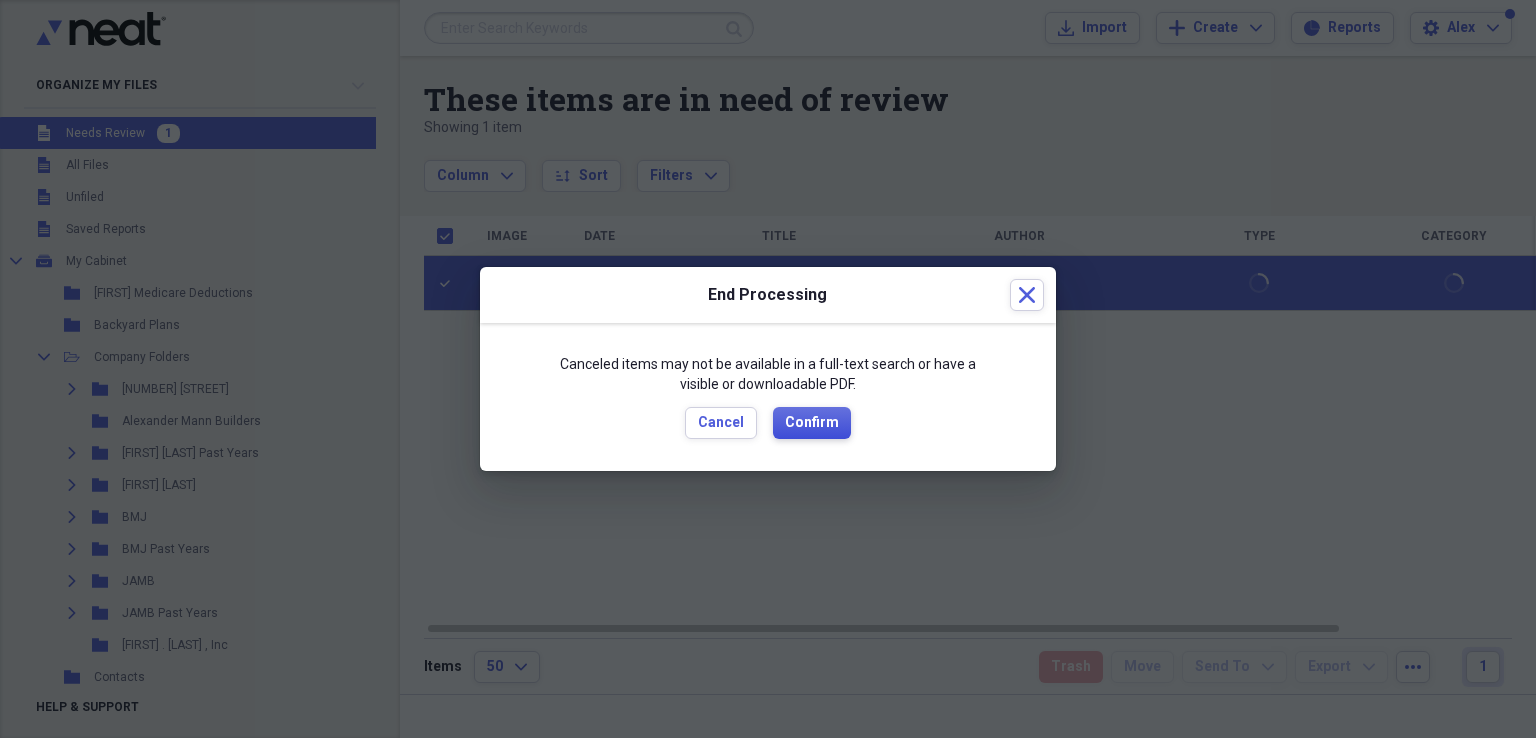 click on "Confirm" at bounding box center [812, 423] 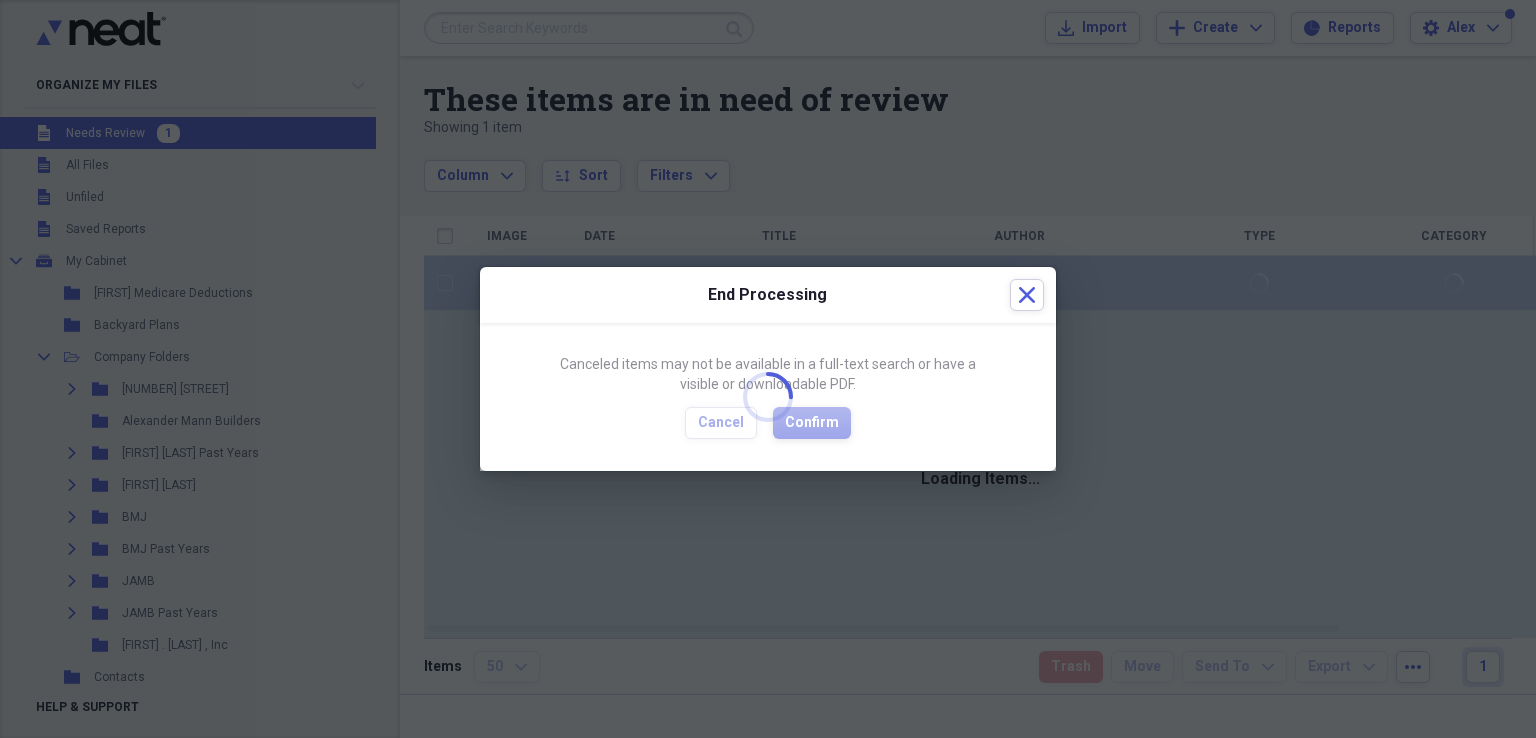 checkbox on "false" 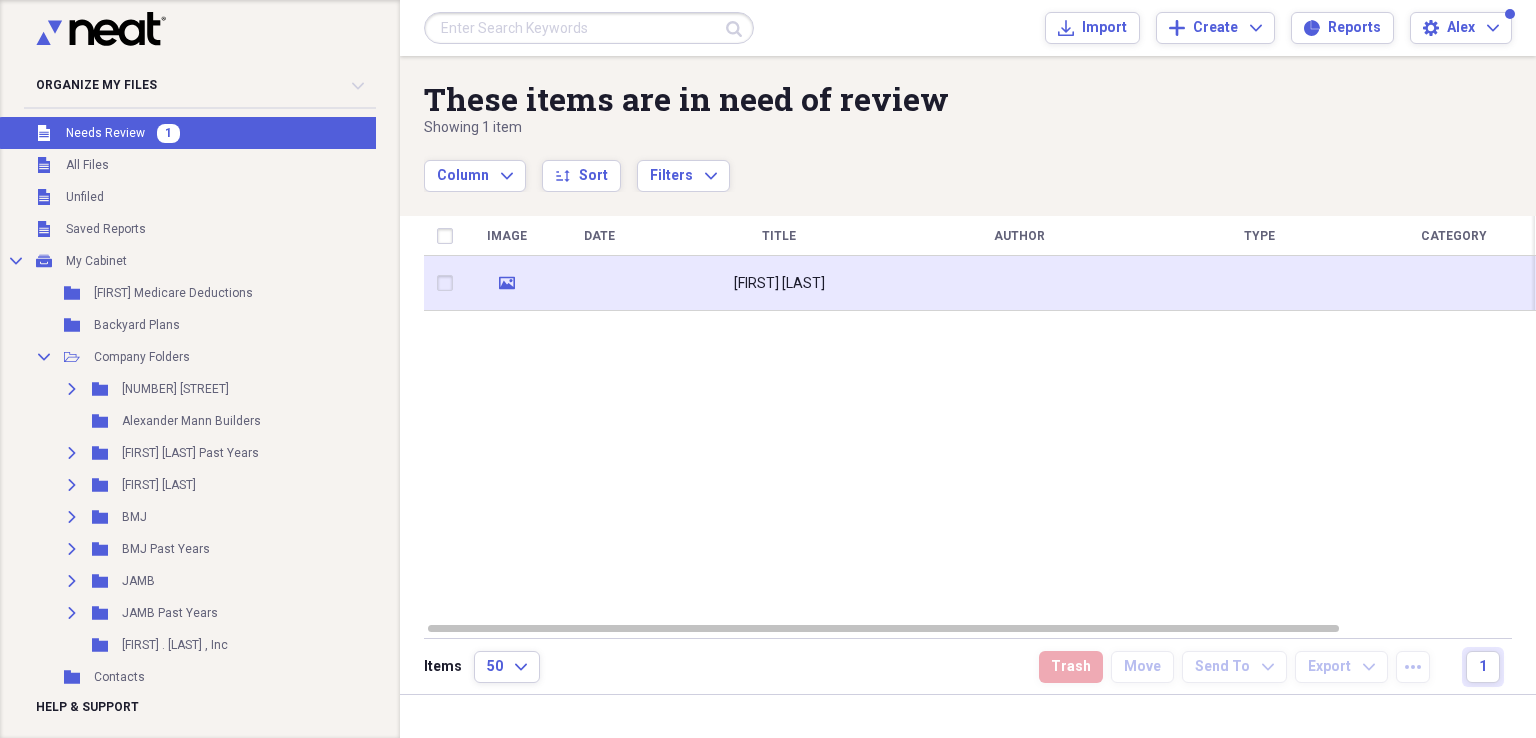 click on "media" 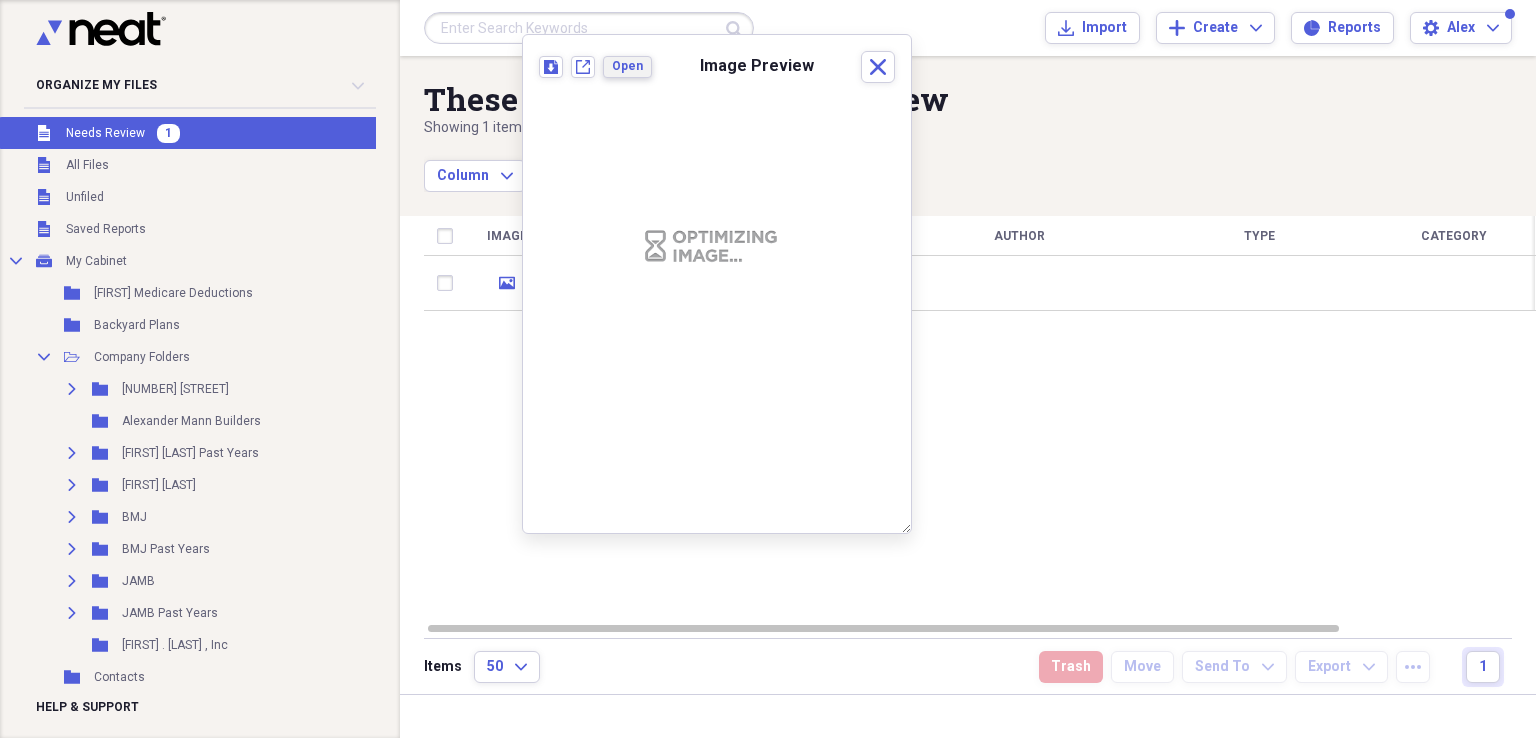 click on "Open" at bounding box center (627, 66) 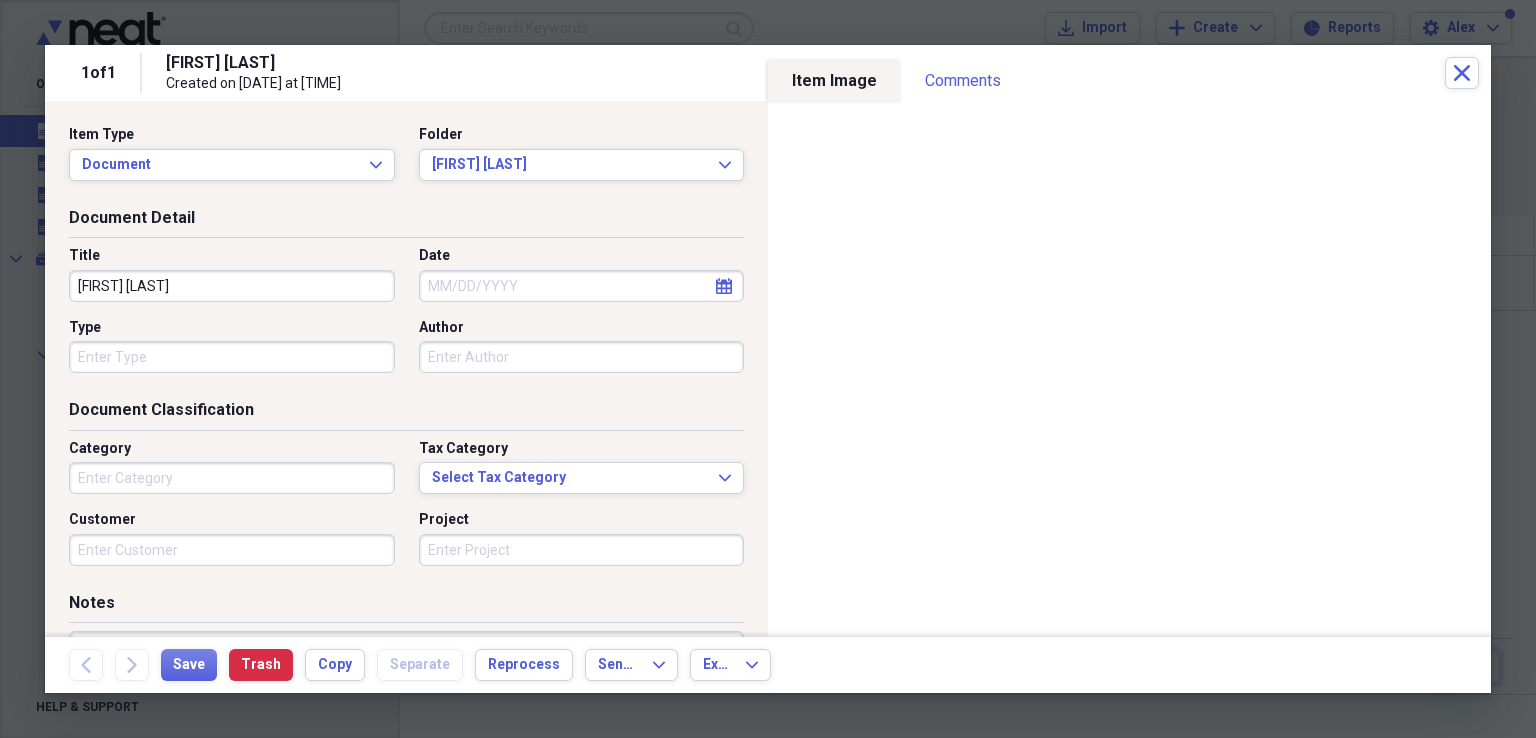 click 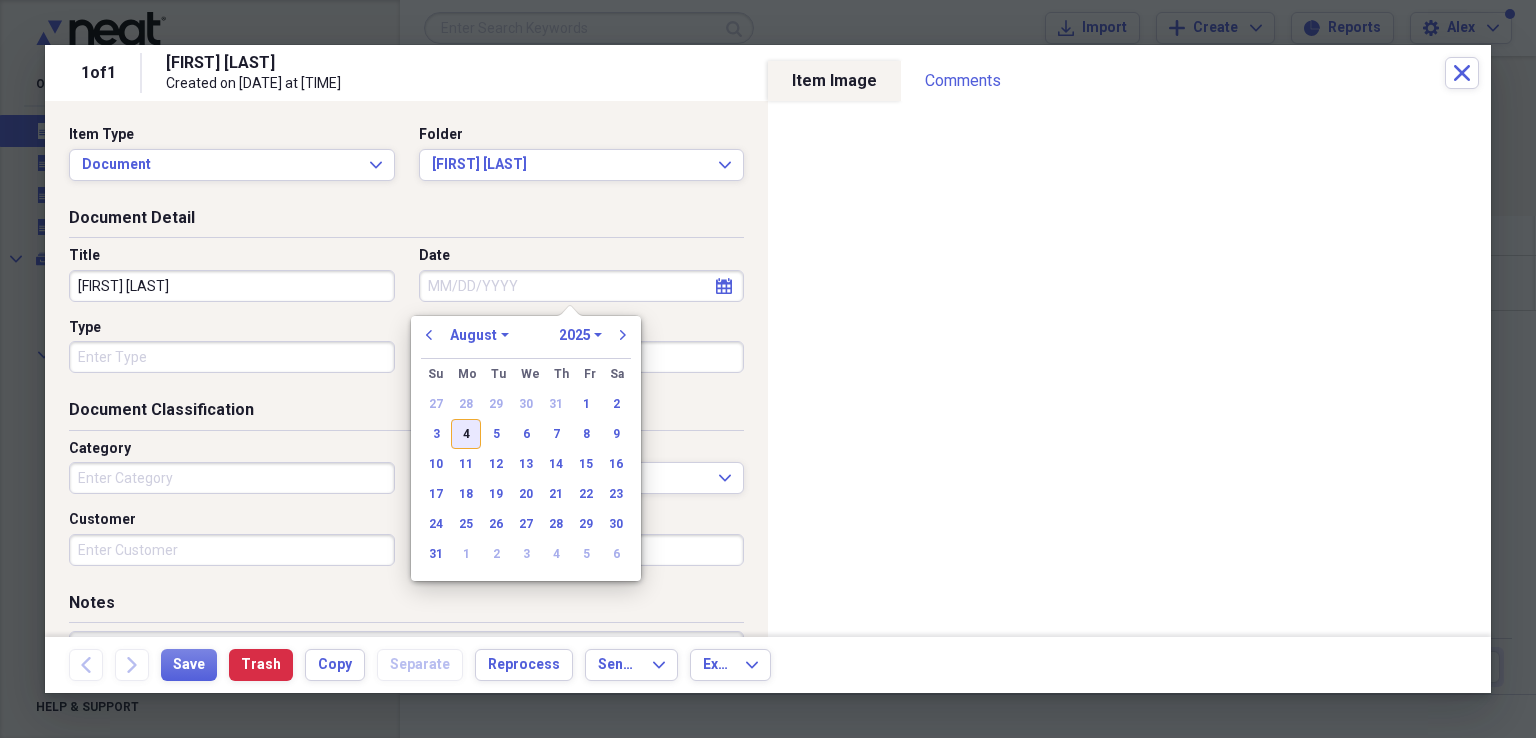 click on "4" at bounding box center [466, 434] 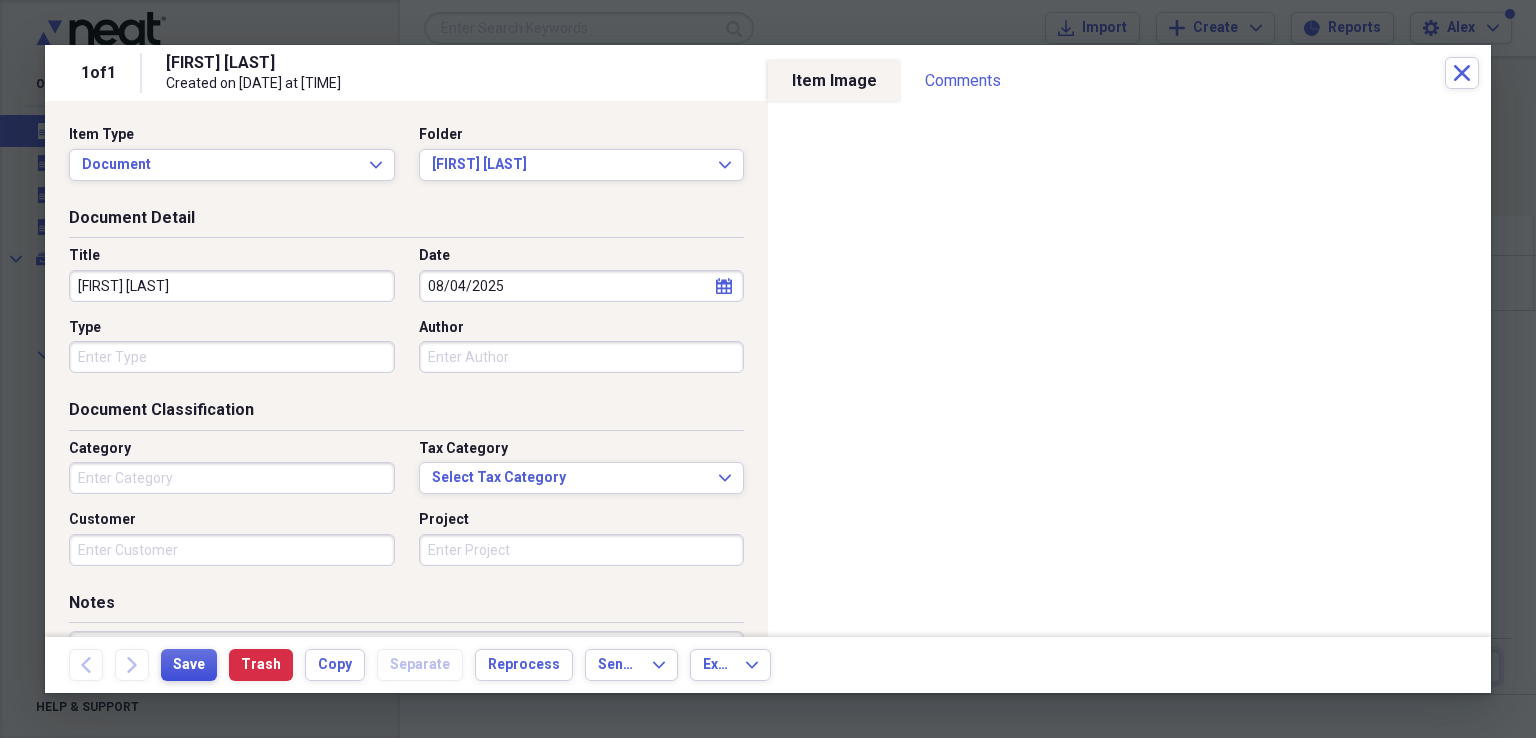 click on "Save" at bounding box center [189, 665] 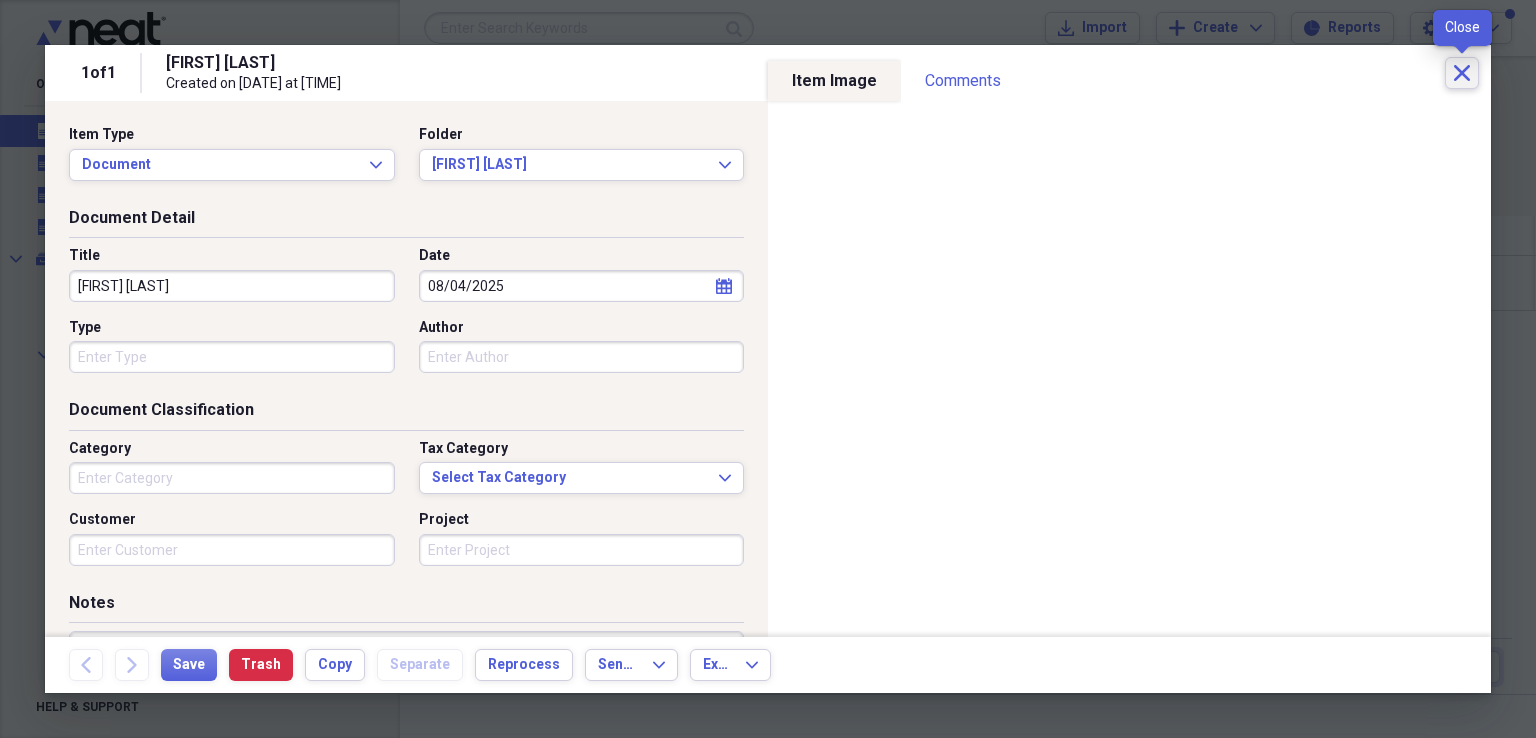 click on "Close" 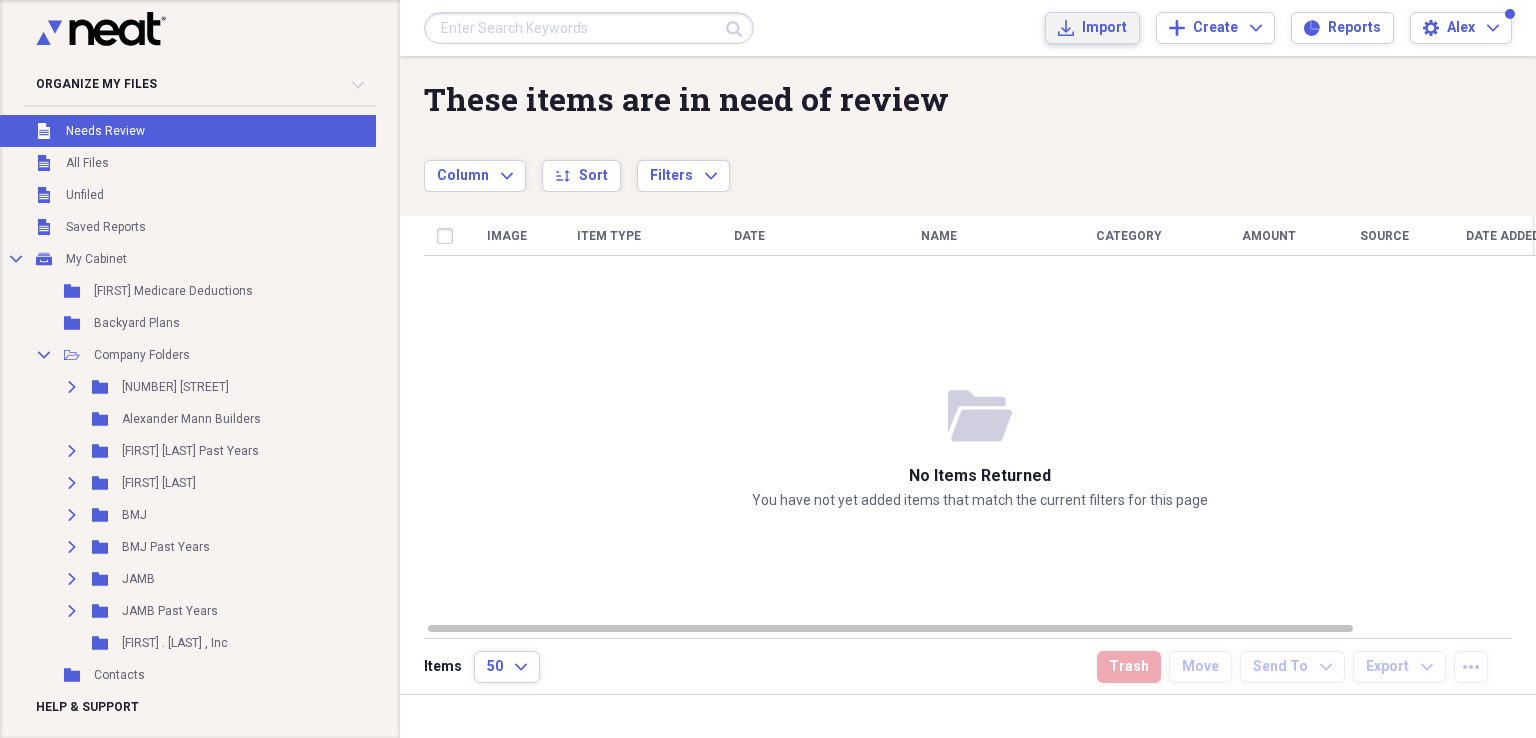 click on "Import" at bounding box center (1104, 28) 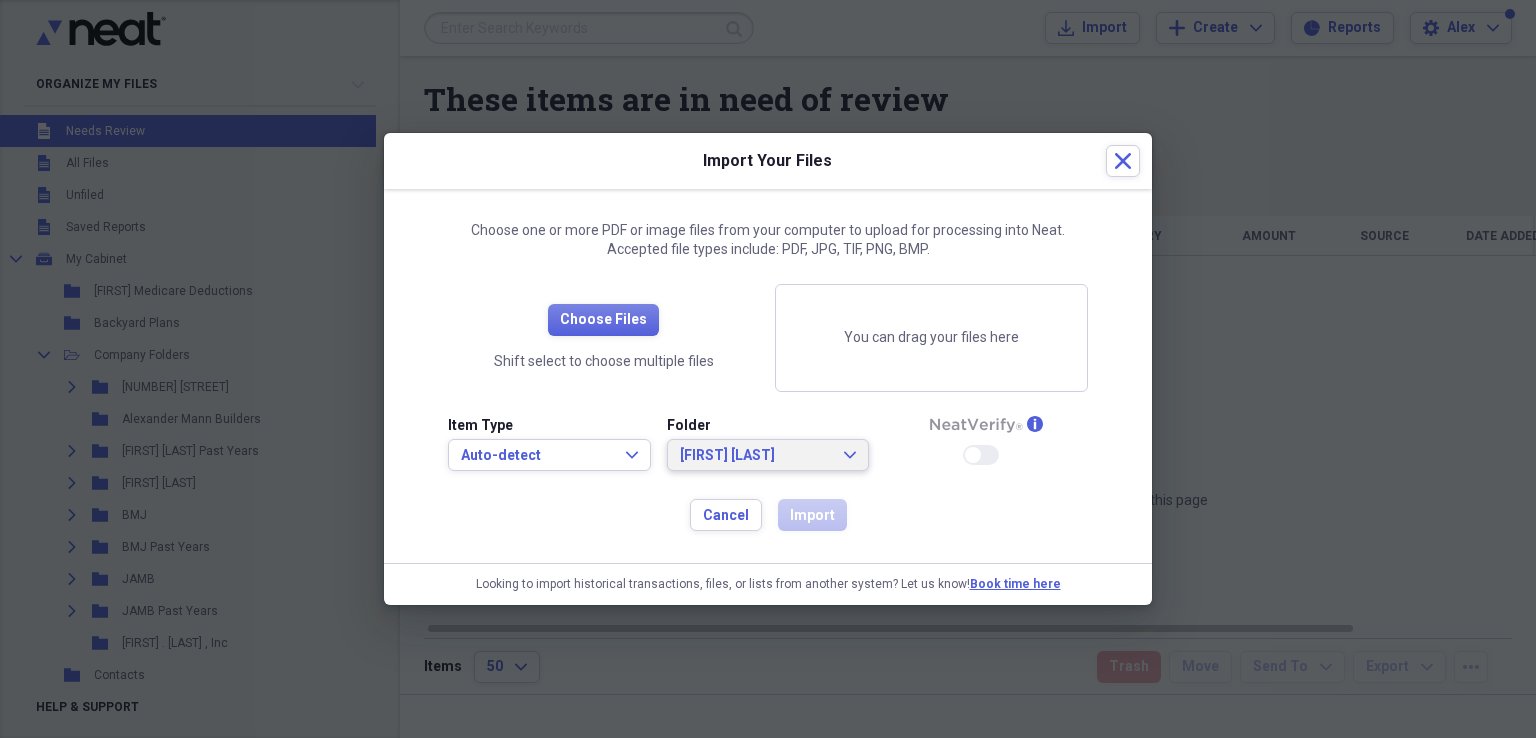 click on "Expand" 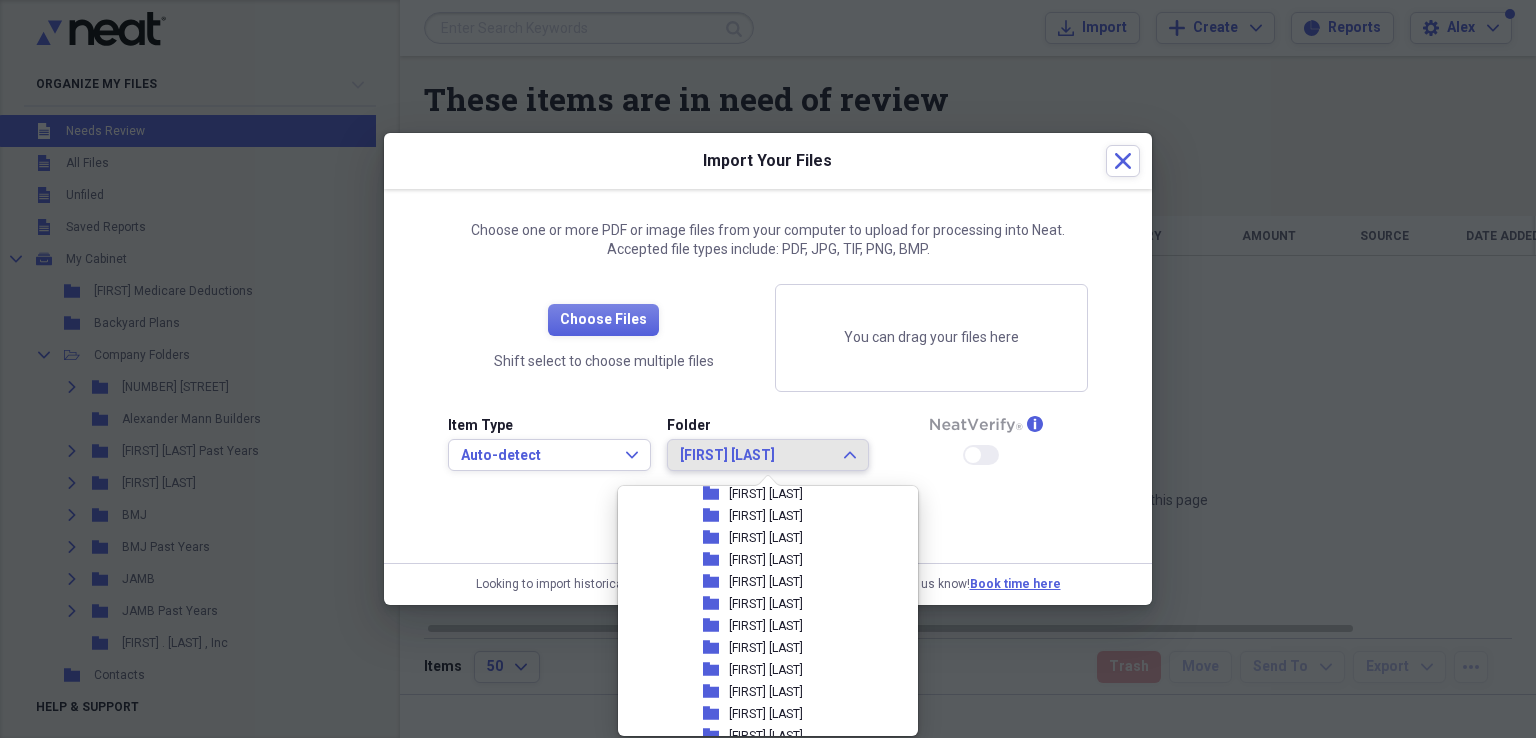 scroll, scrollTop: 422, scrollLeft: 0, axis: vertical 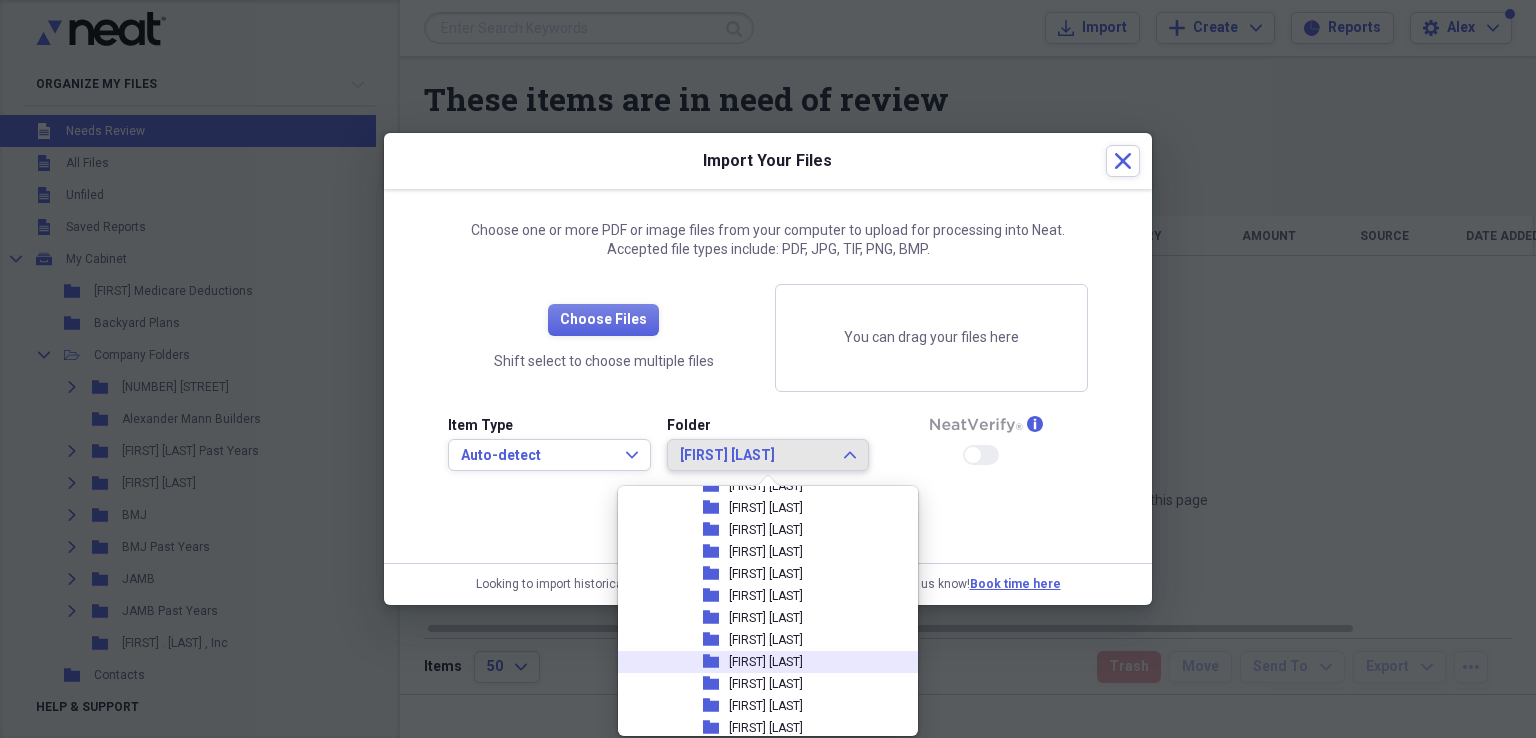 click on "[FIRST] [LAST]" at bounding box center (766, 662) 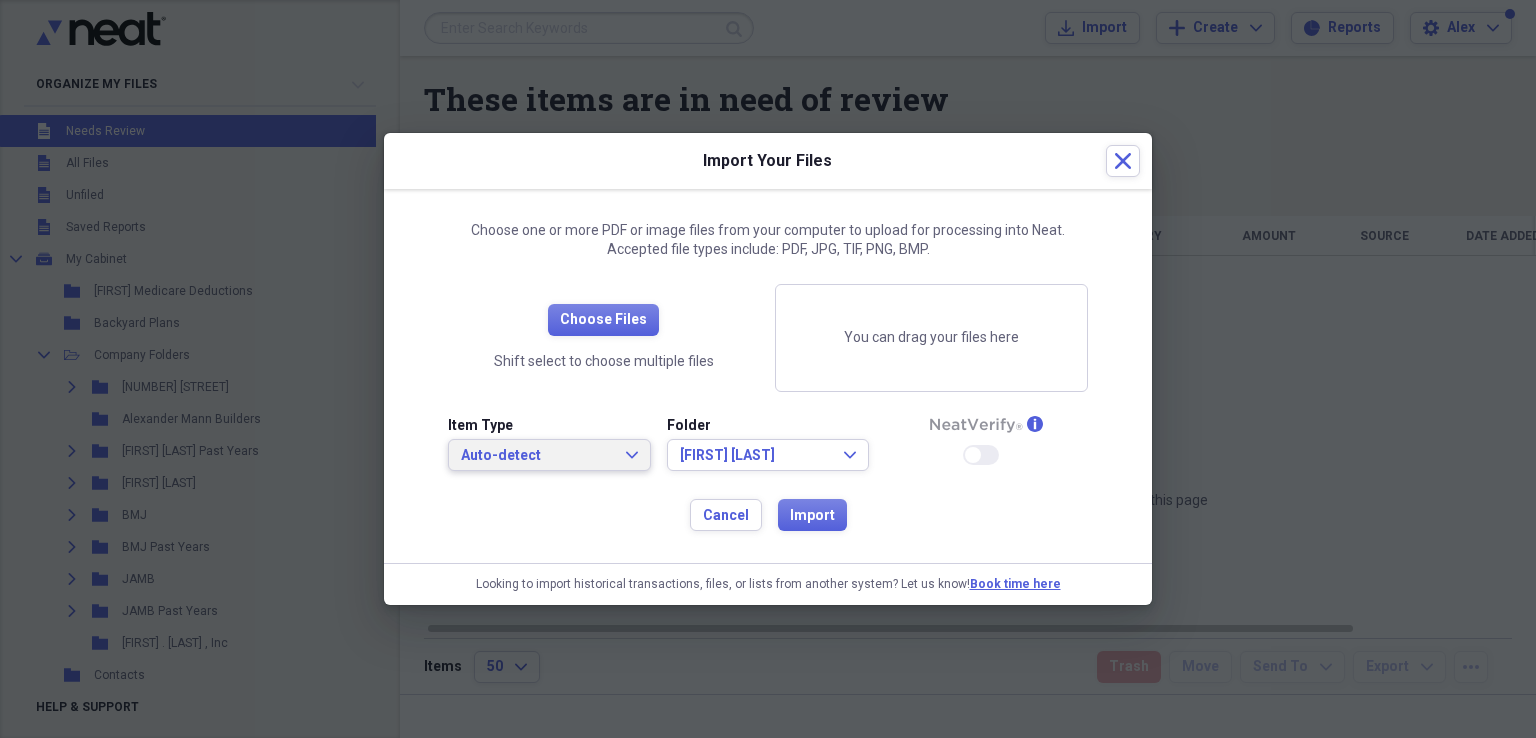 click on "Auto-detect Expand" at bounding box center [549, 455] 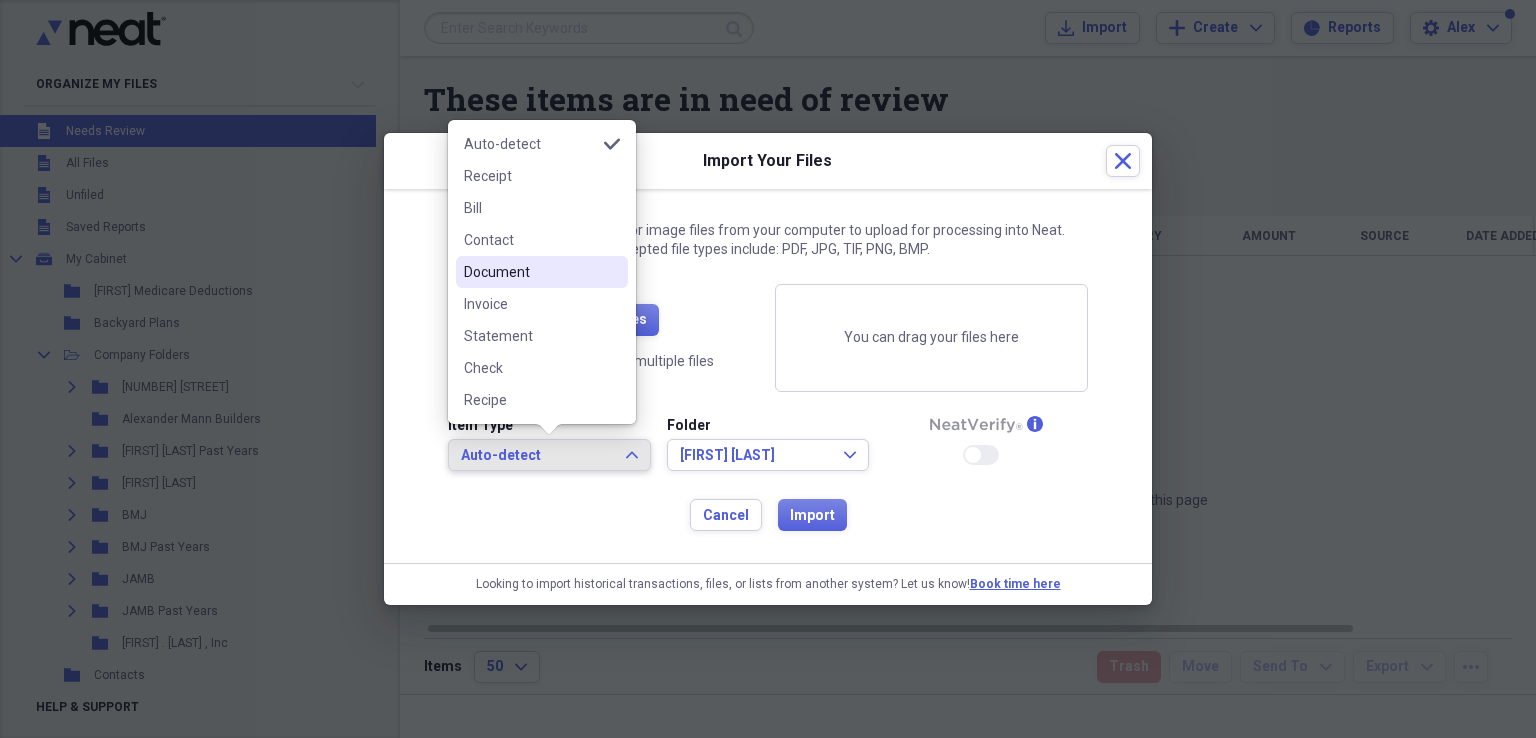 click on "Document" at bounding box center (530, 272) 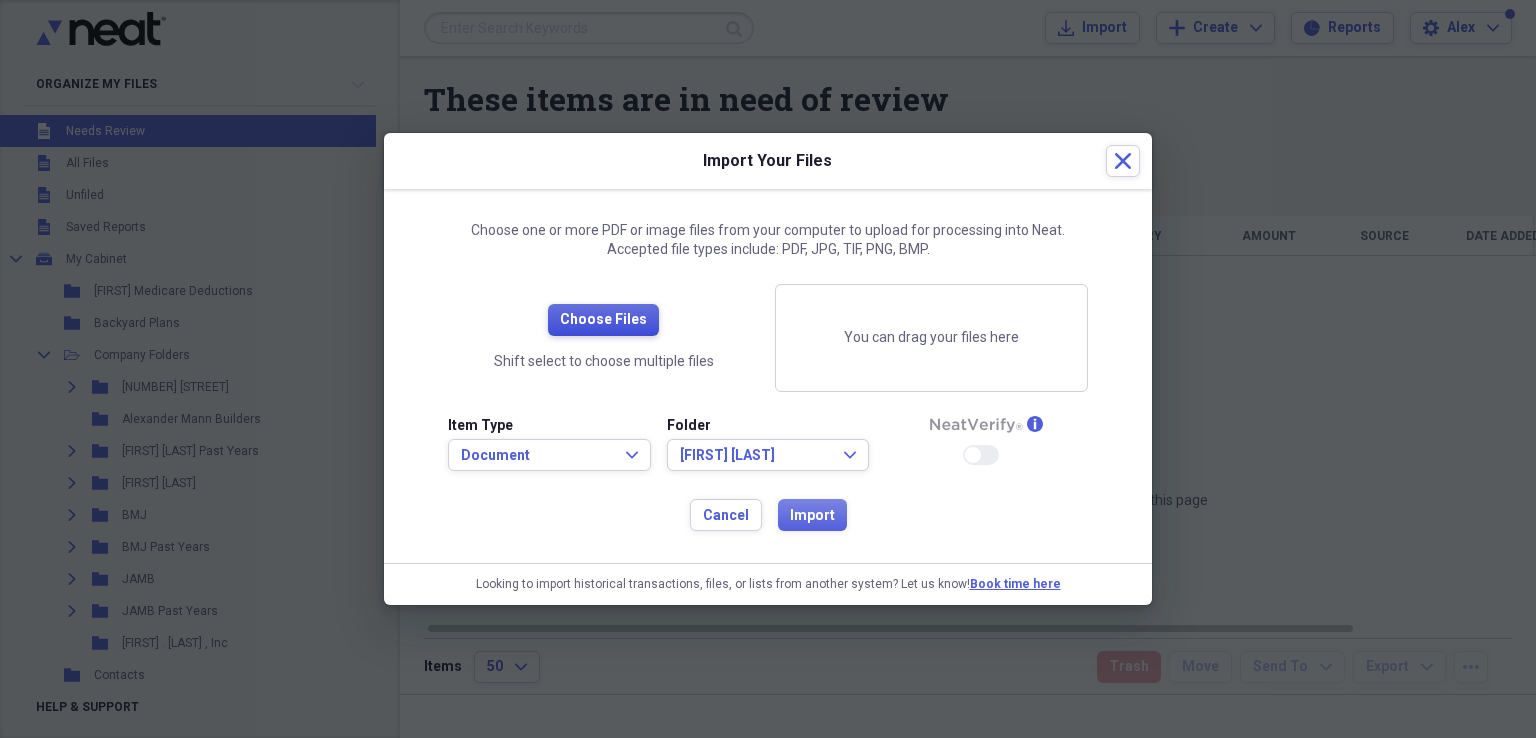 click on "Choose Files" at bounding box center [603, 320] 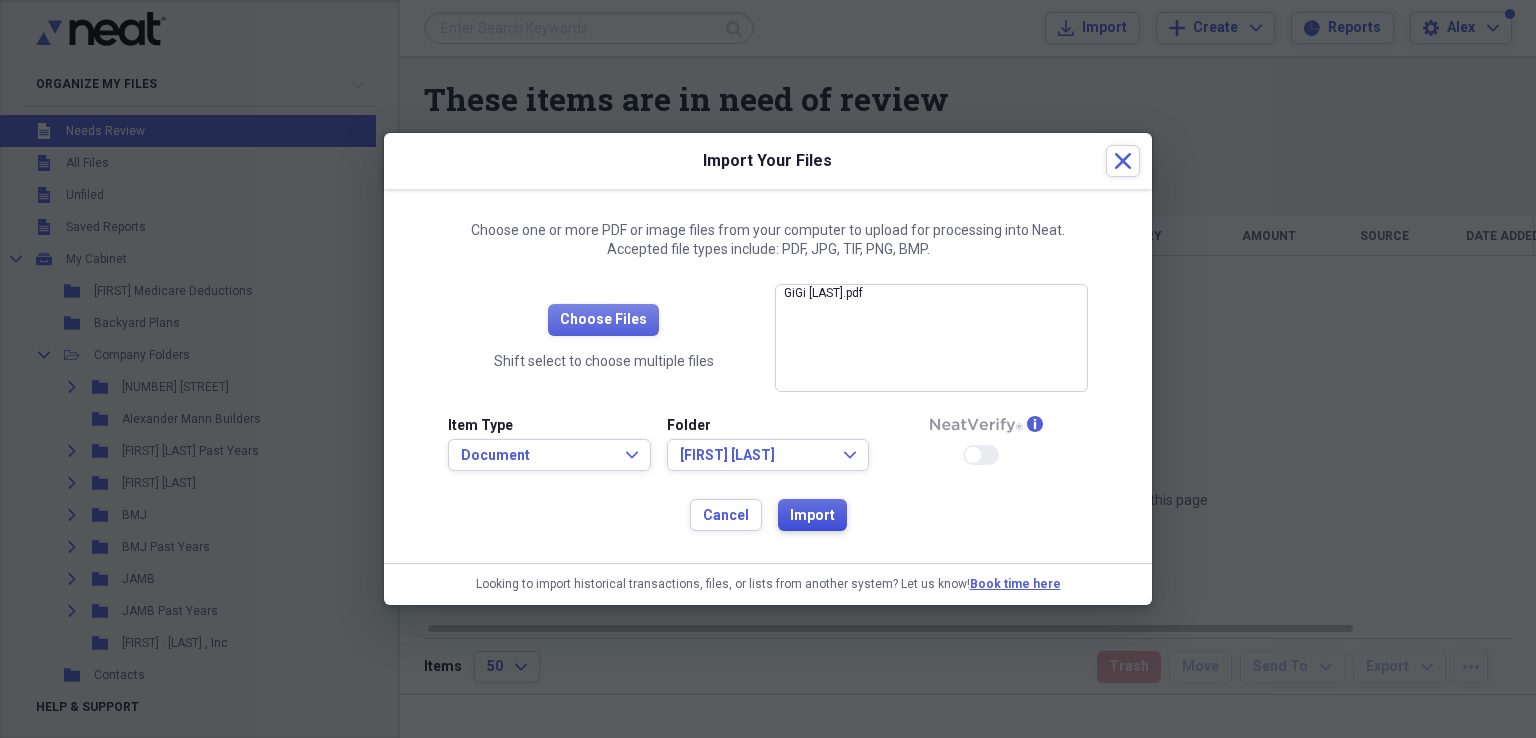 click on "Import" at bounding box center (812, 516) 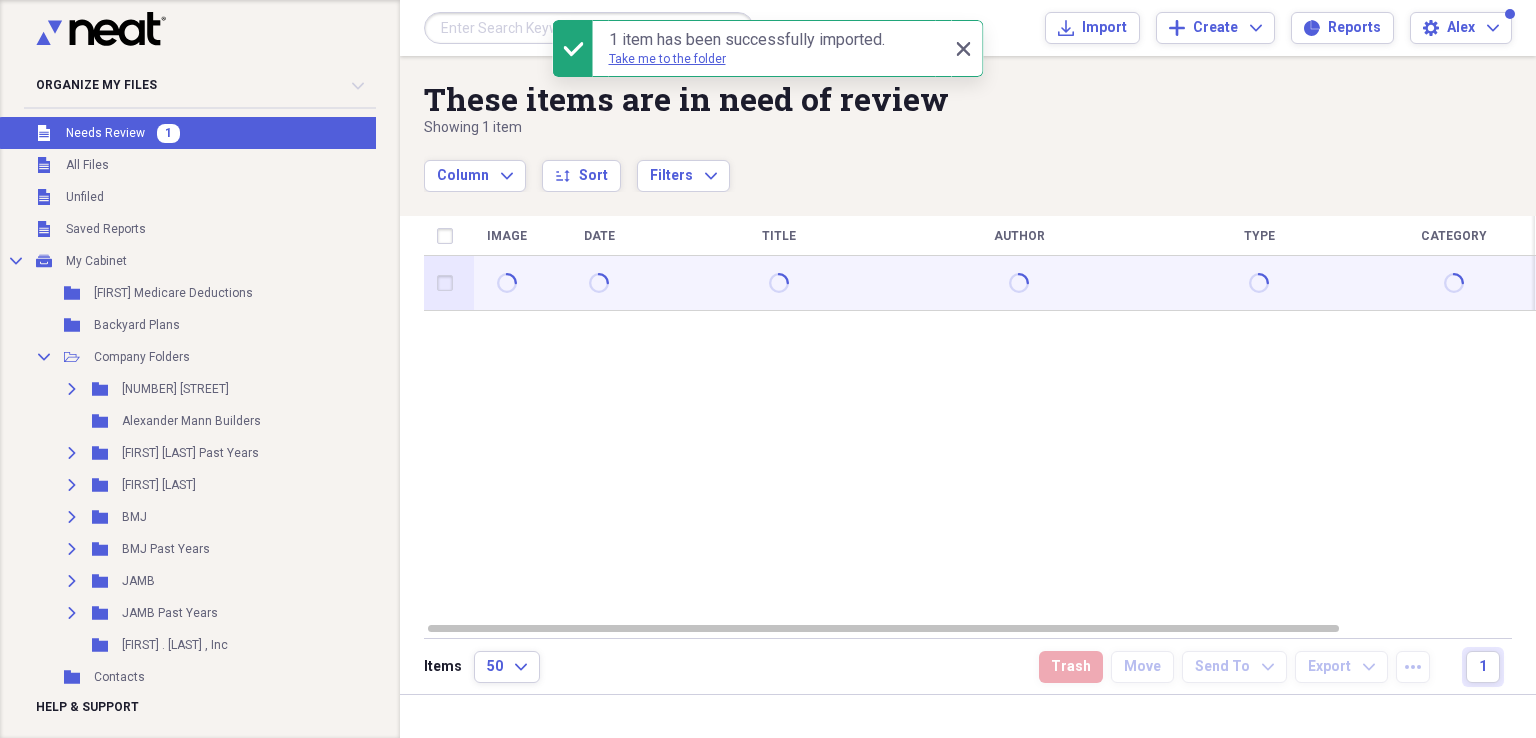 click at bounding box center [449, 283] 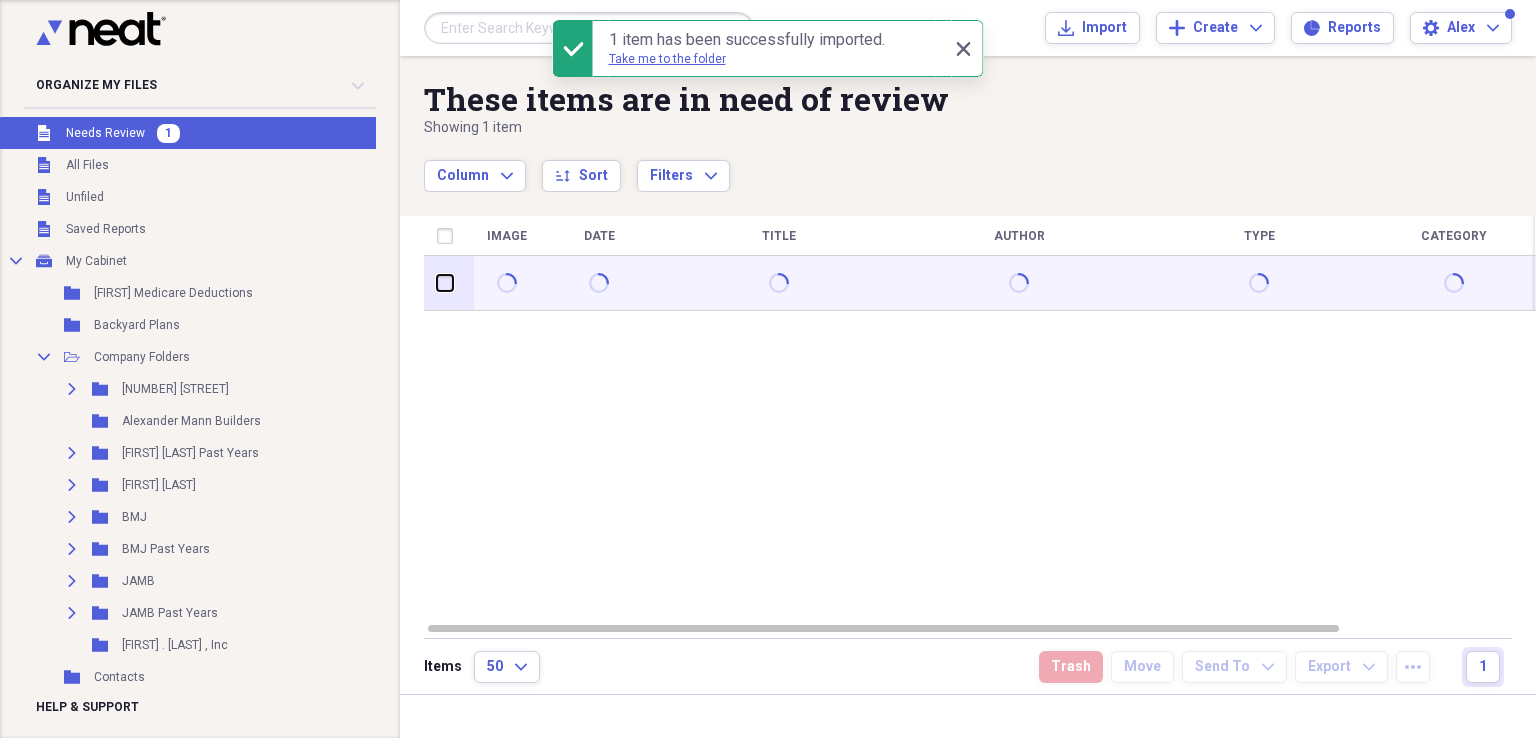 click at bounding box center (437, 283) 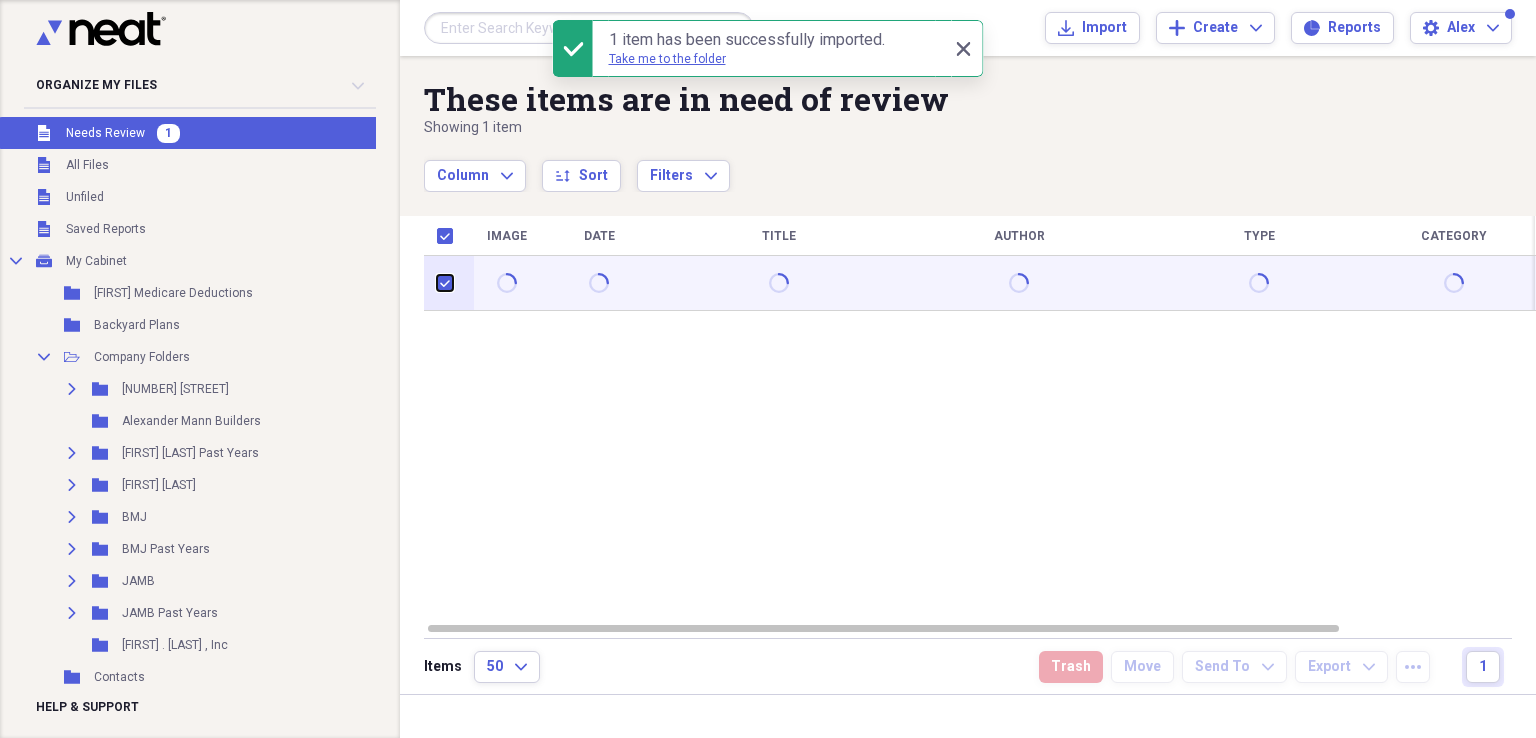 checkbox on "true" 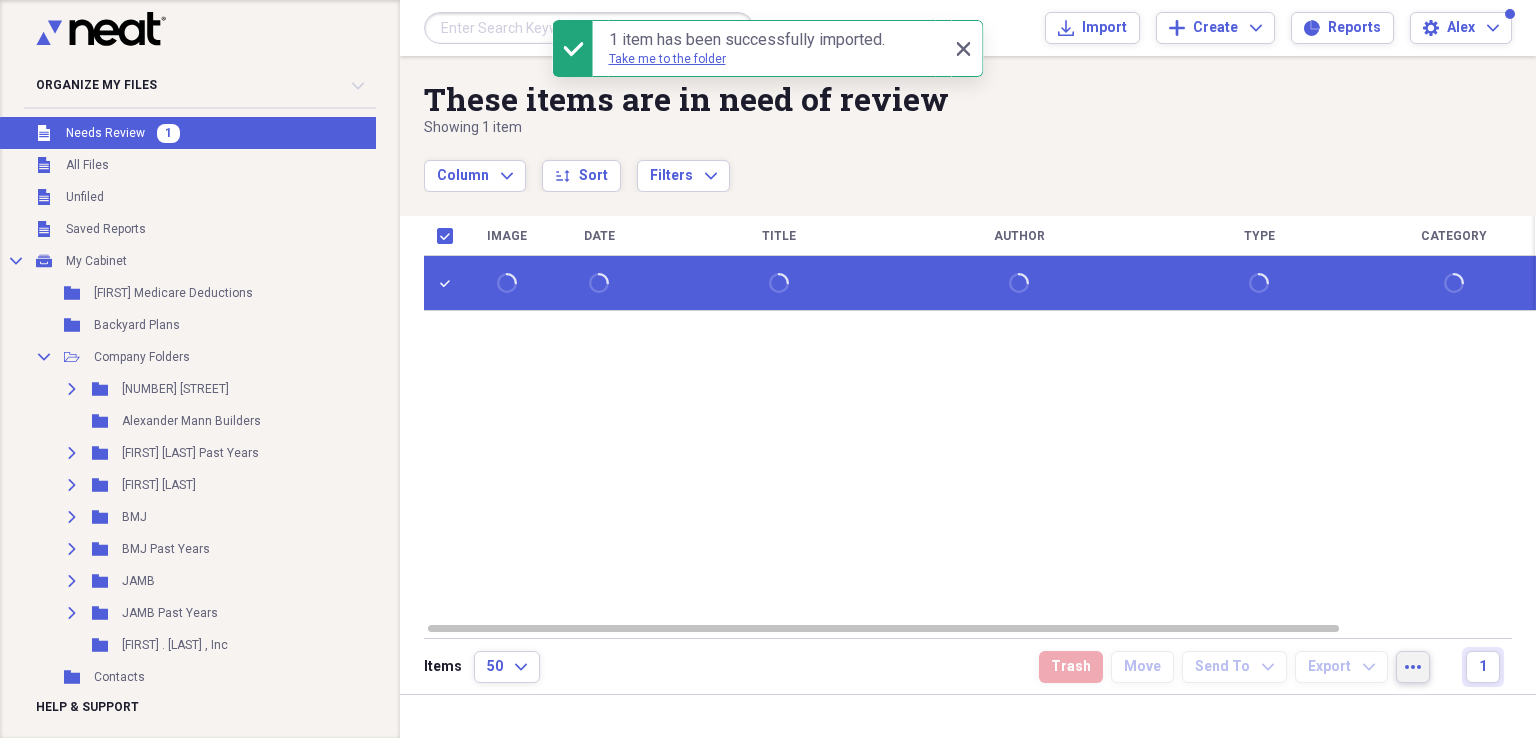 click on "more" 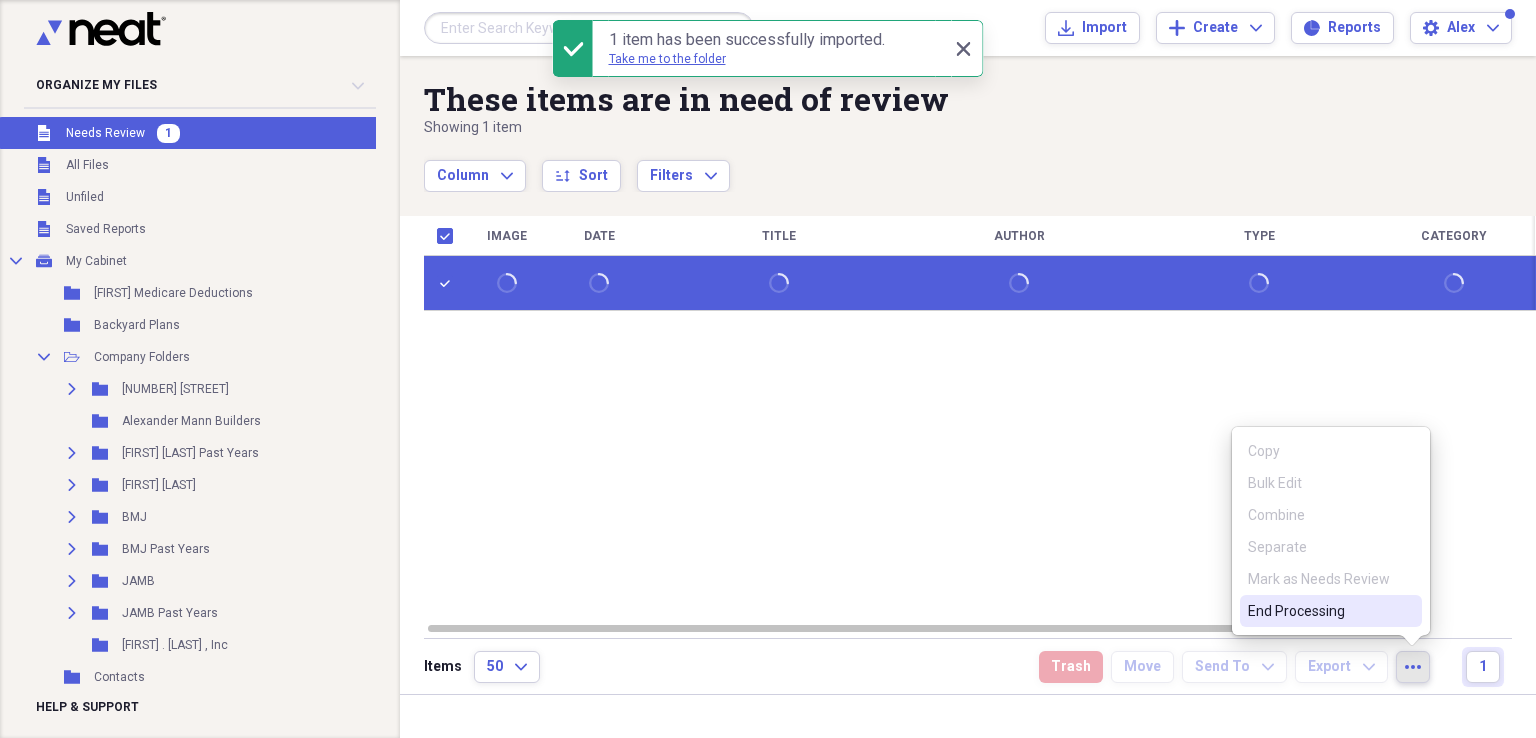 click on "End Processing" at bounding box center [1331, 611] 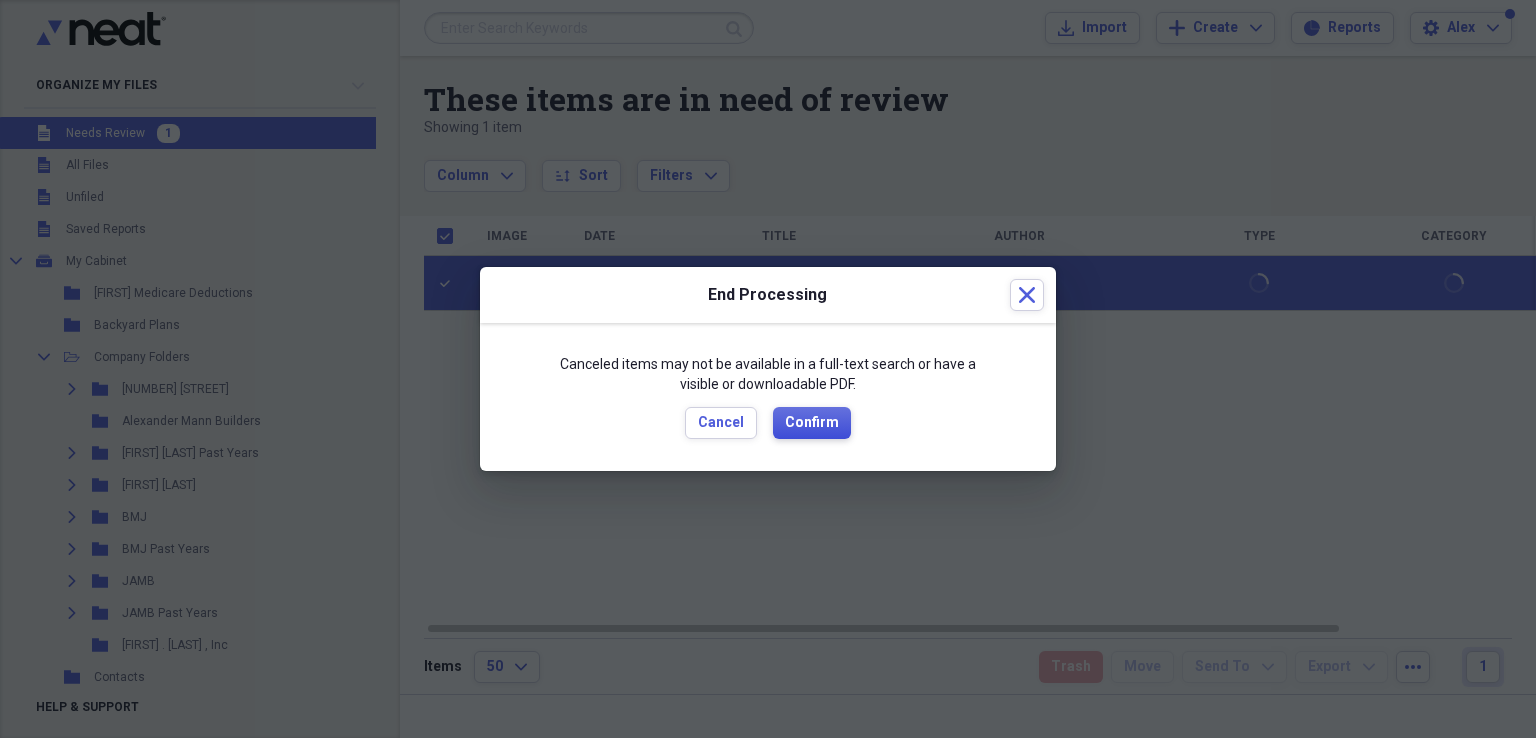 click on "Confirm" at bounding box center (812, 423) 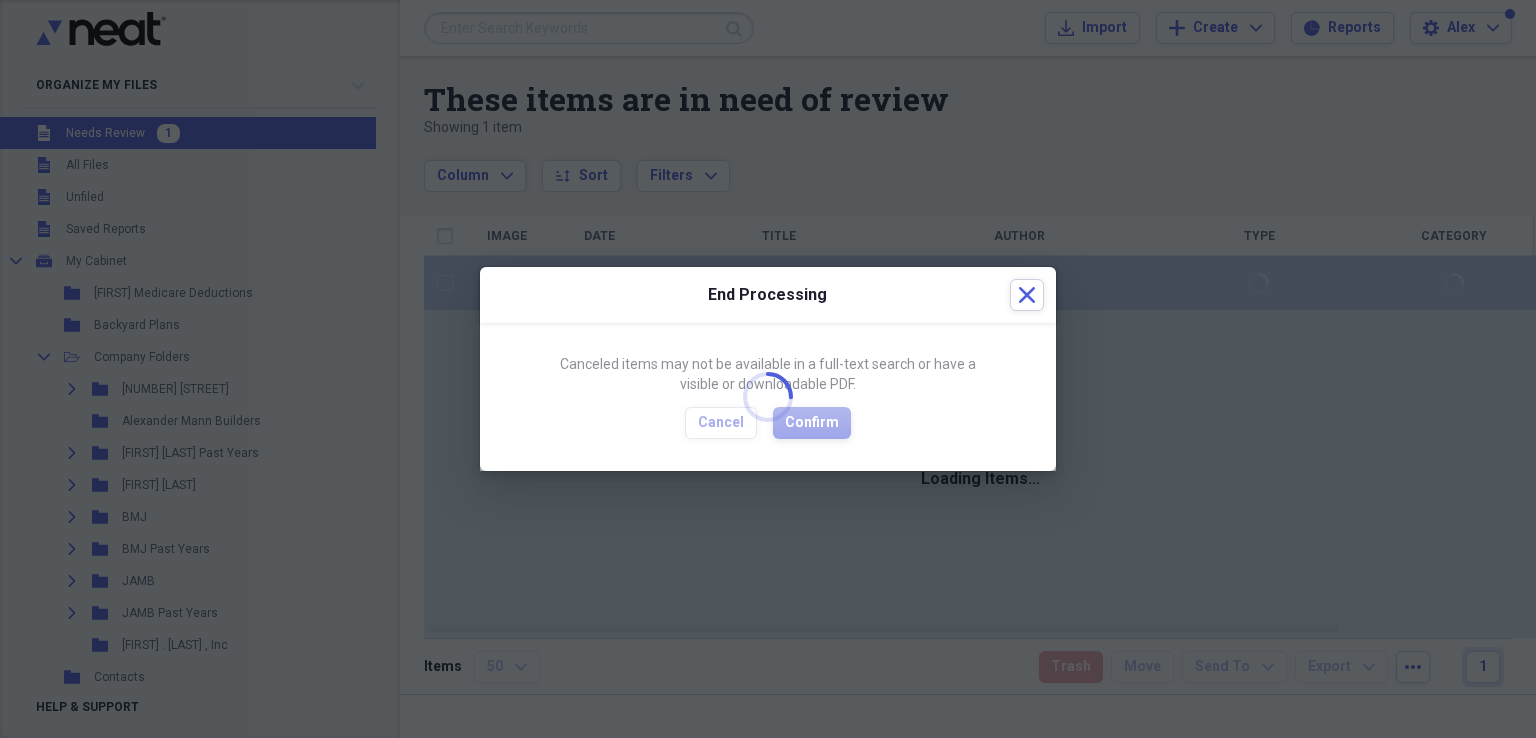 checkbox on "false" 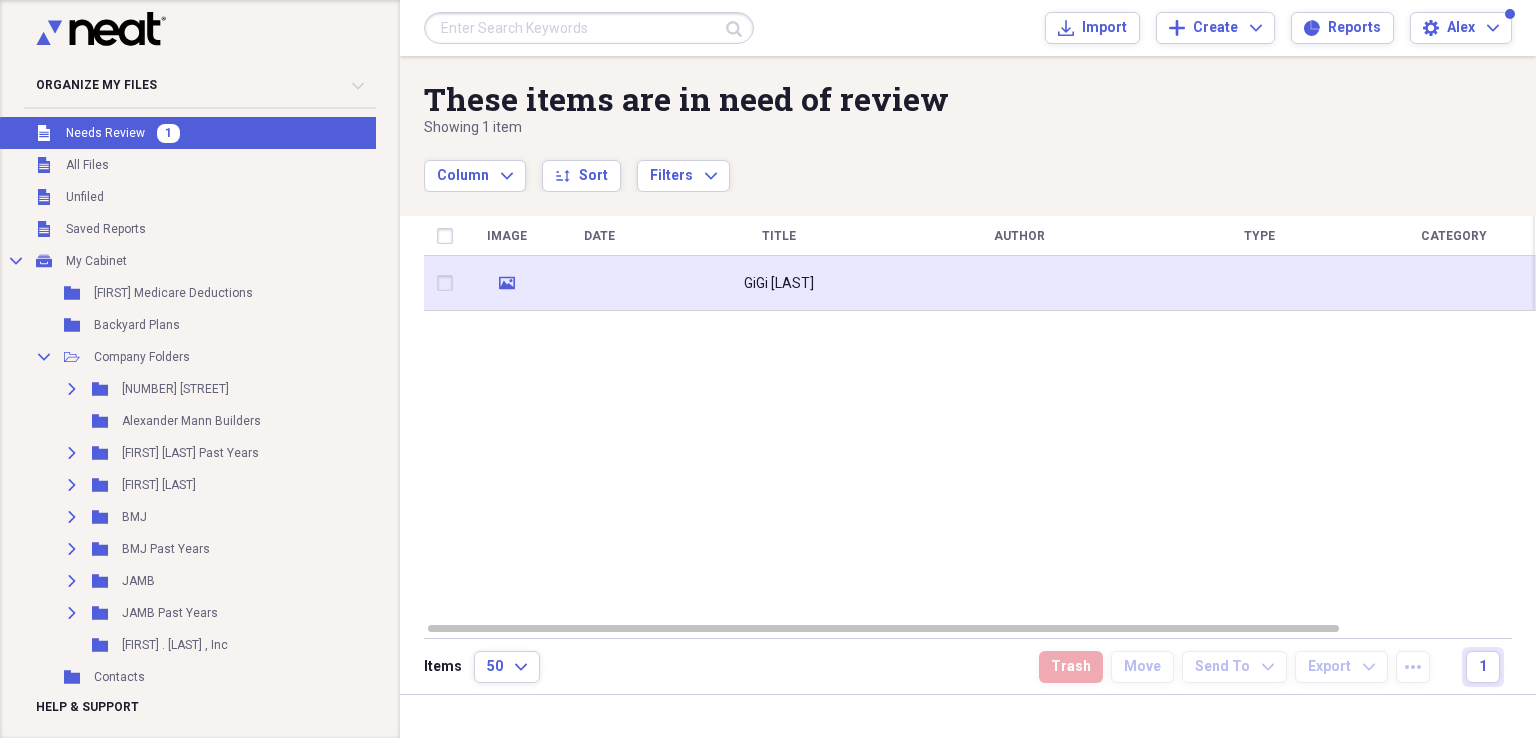 click 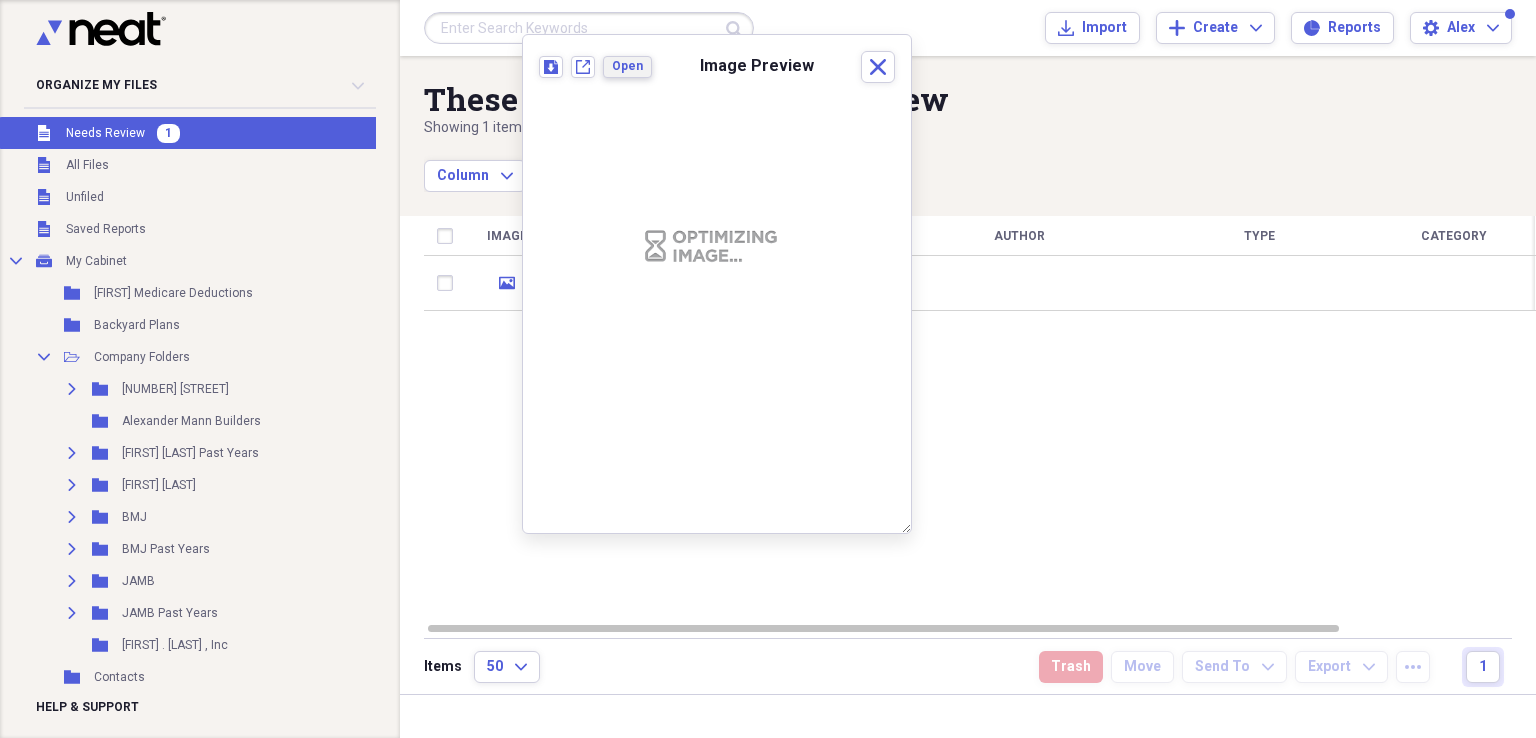 click on "Open" at bounding box center (627, 66) 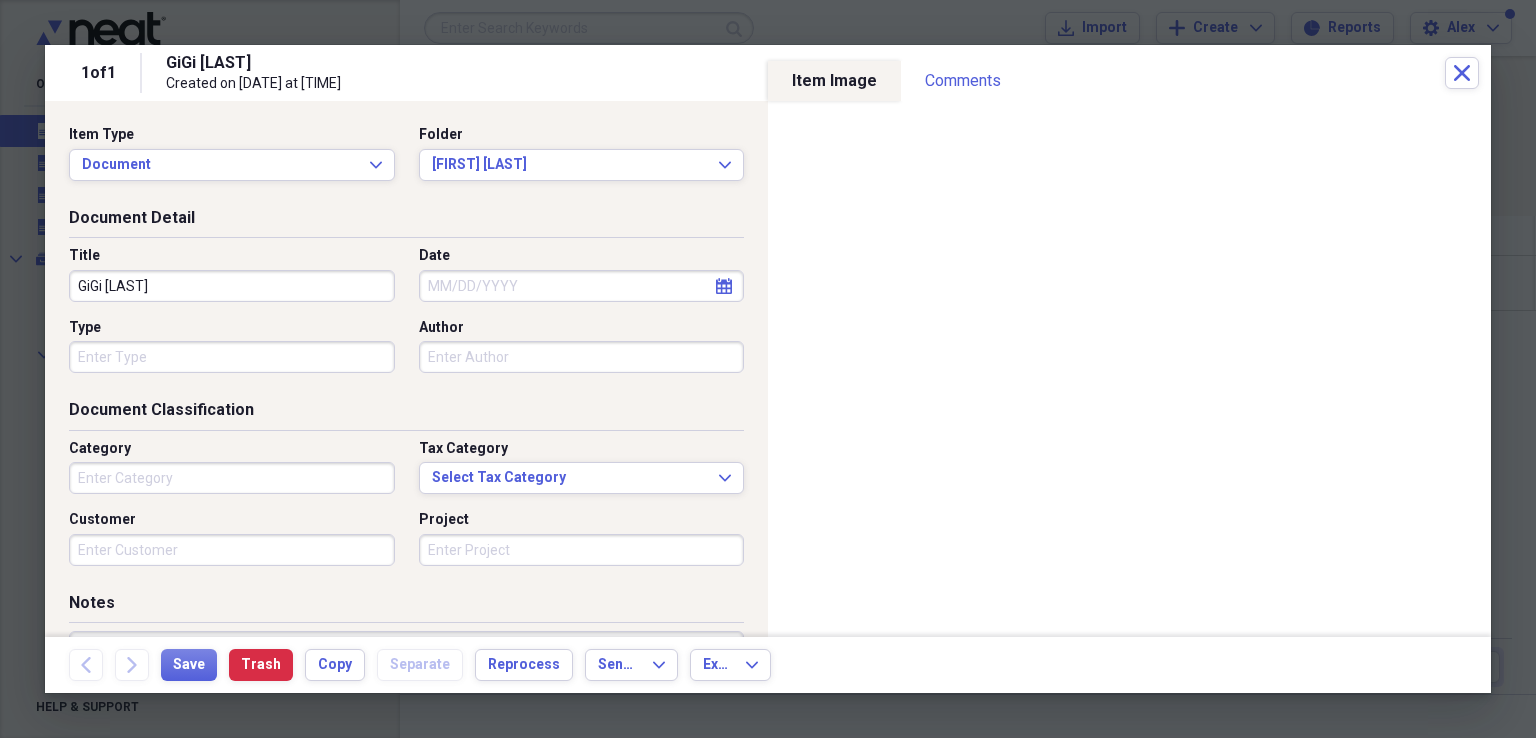 click 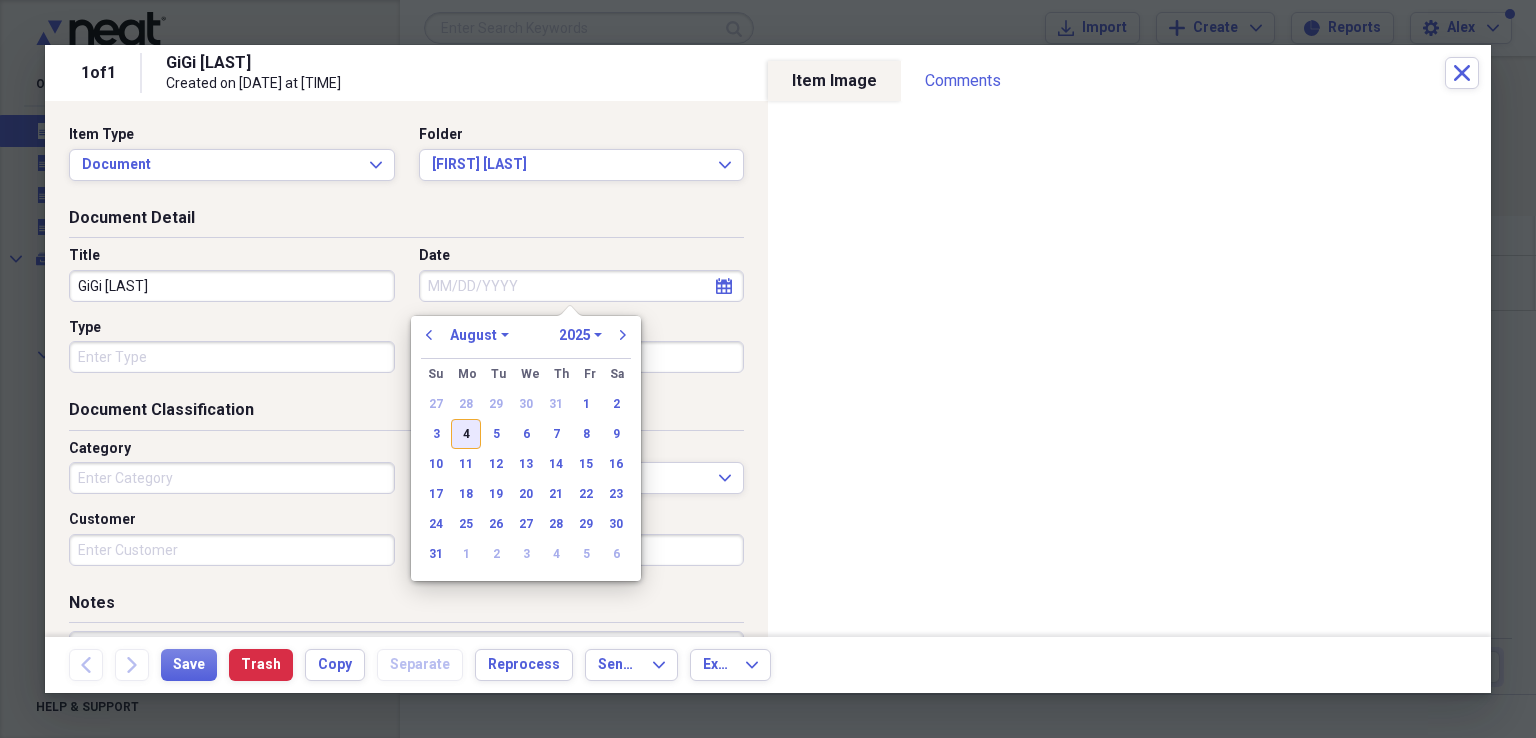click on "4" at bounding box center [466, 434] 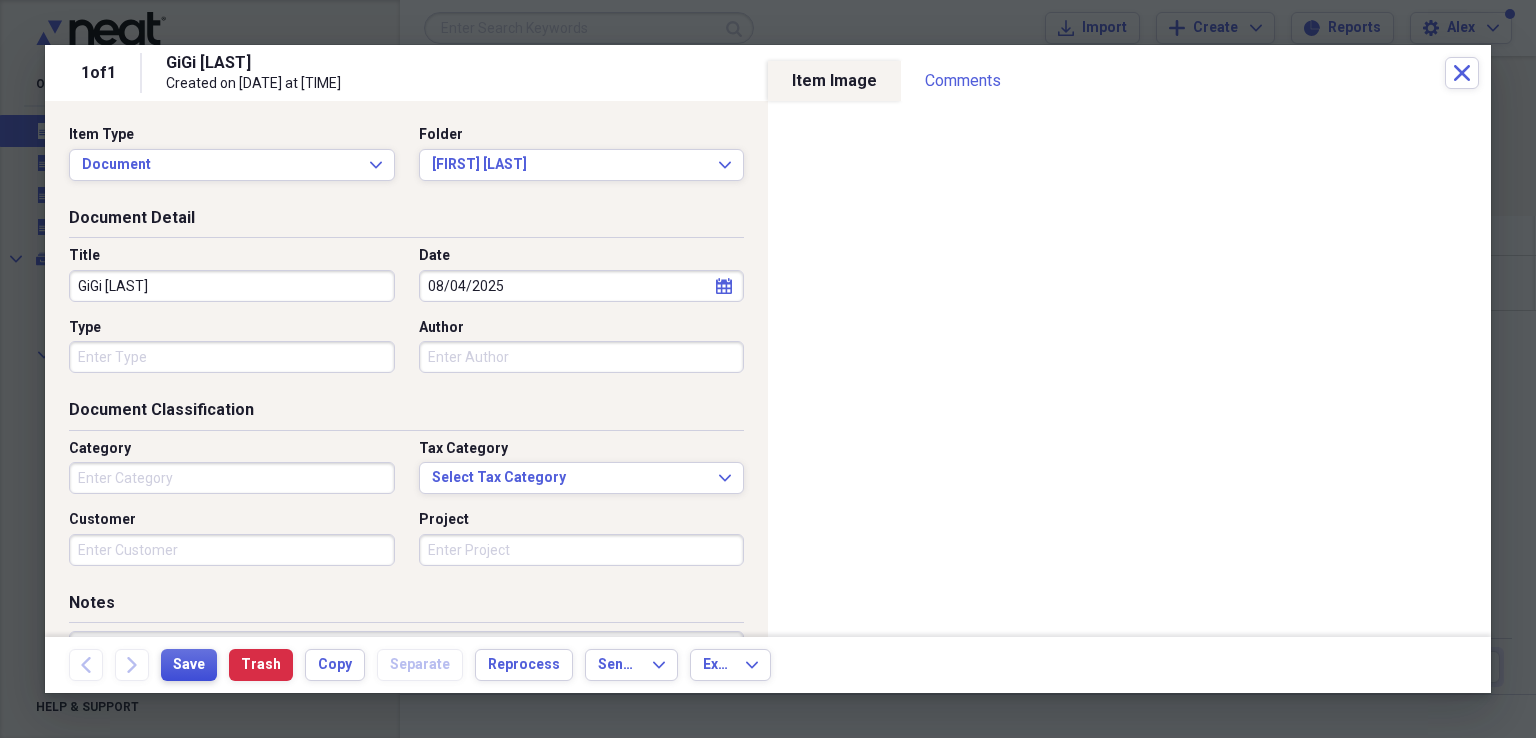 click on "Save" at bounding box center [189, 665] 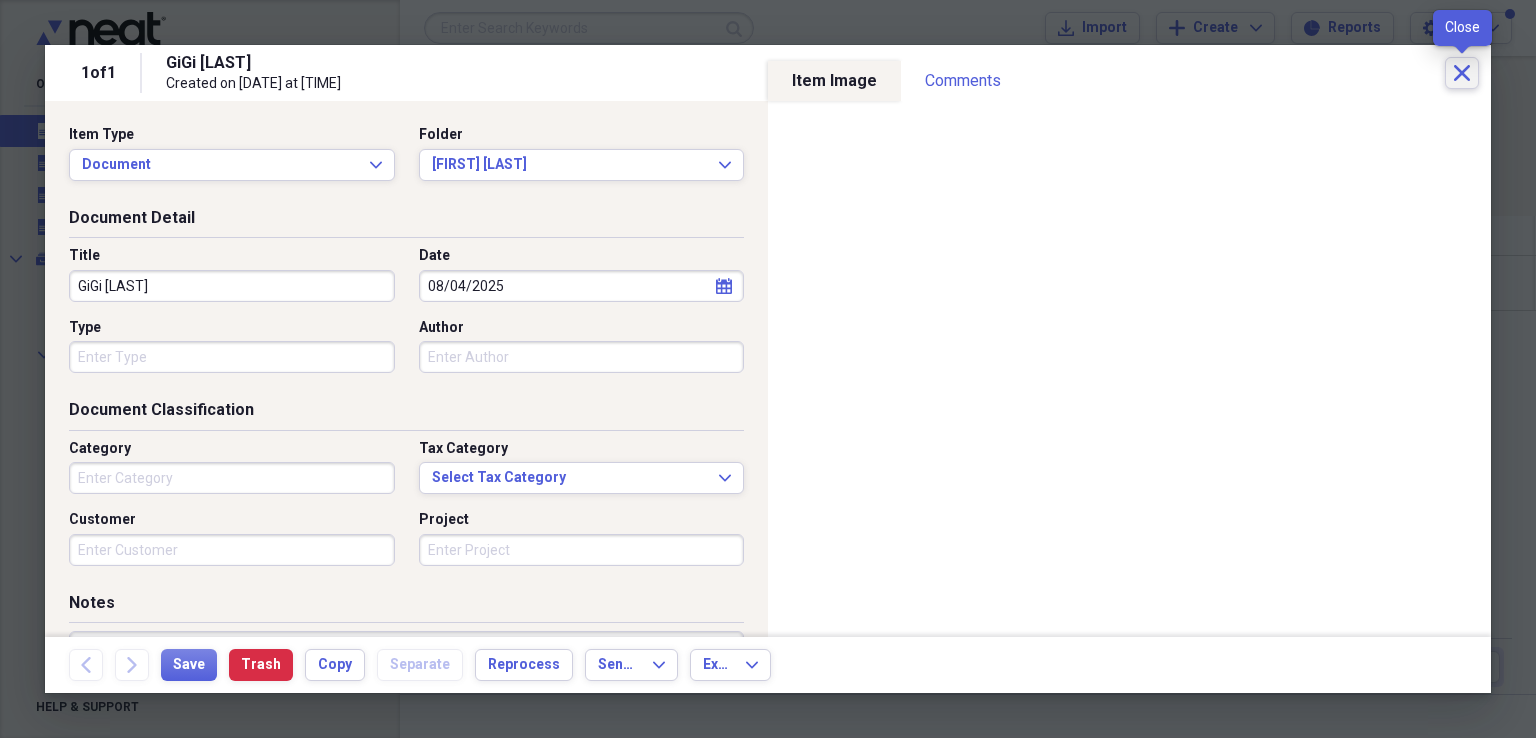 click on "Close" 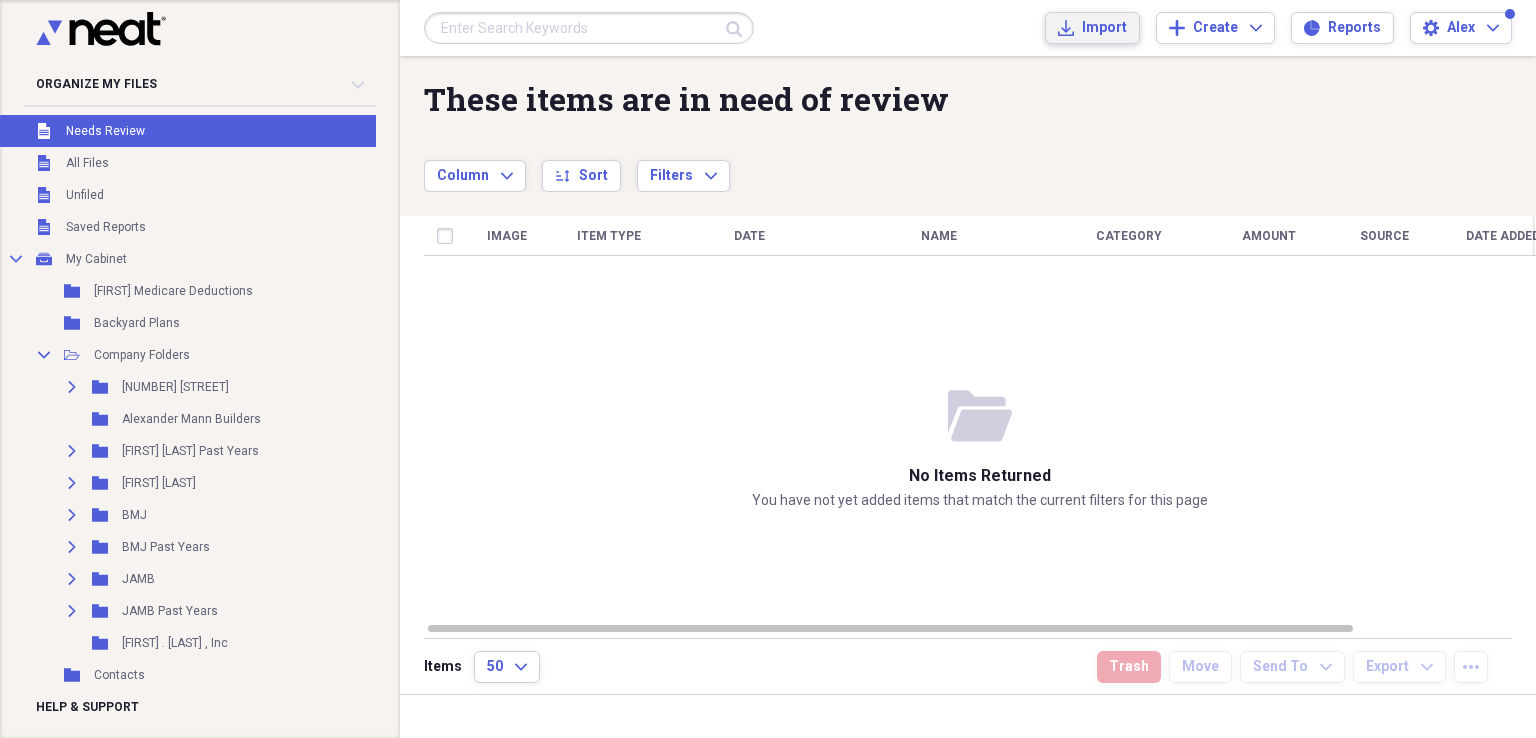 click on "Import" at bounding box center [1104, 28] 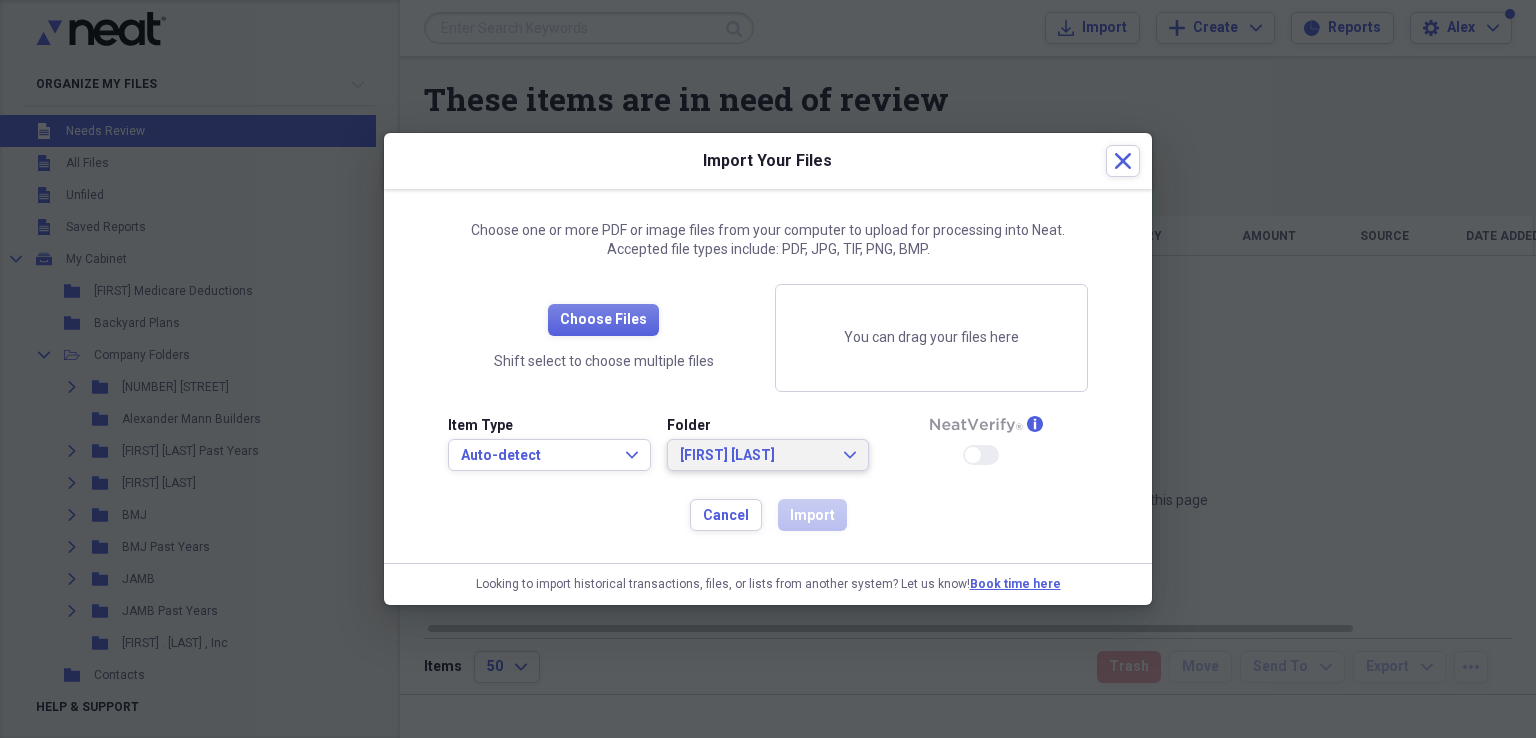 click on "Expand" 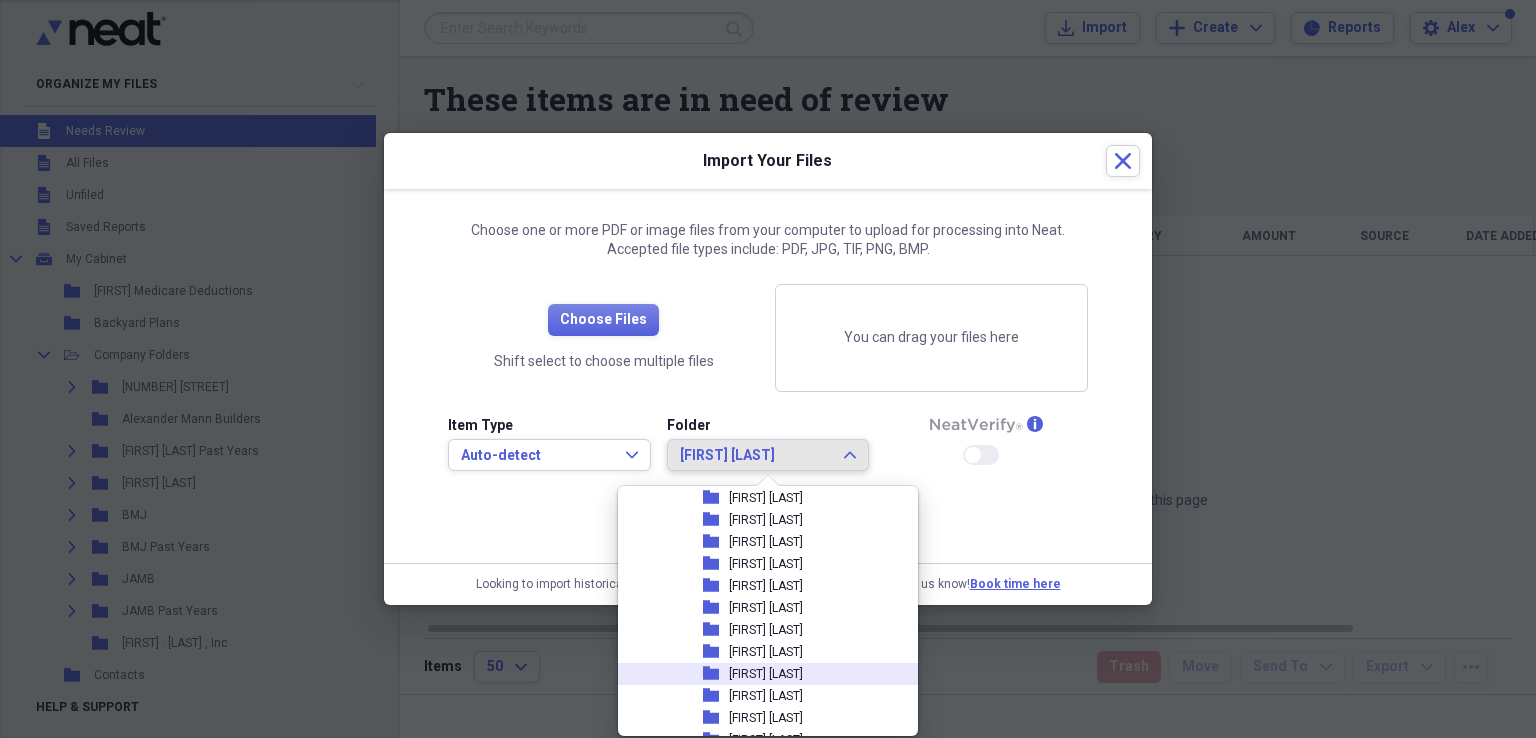 scroll, scrollTop: 280, scrollLeft: 0, axis: vertical 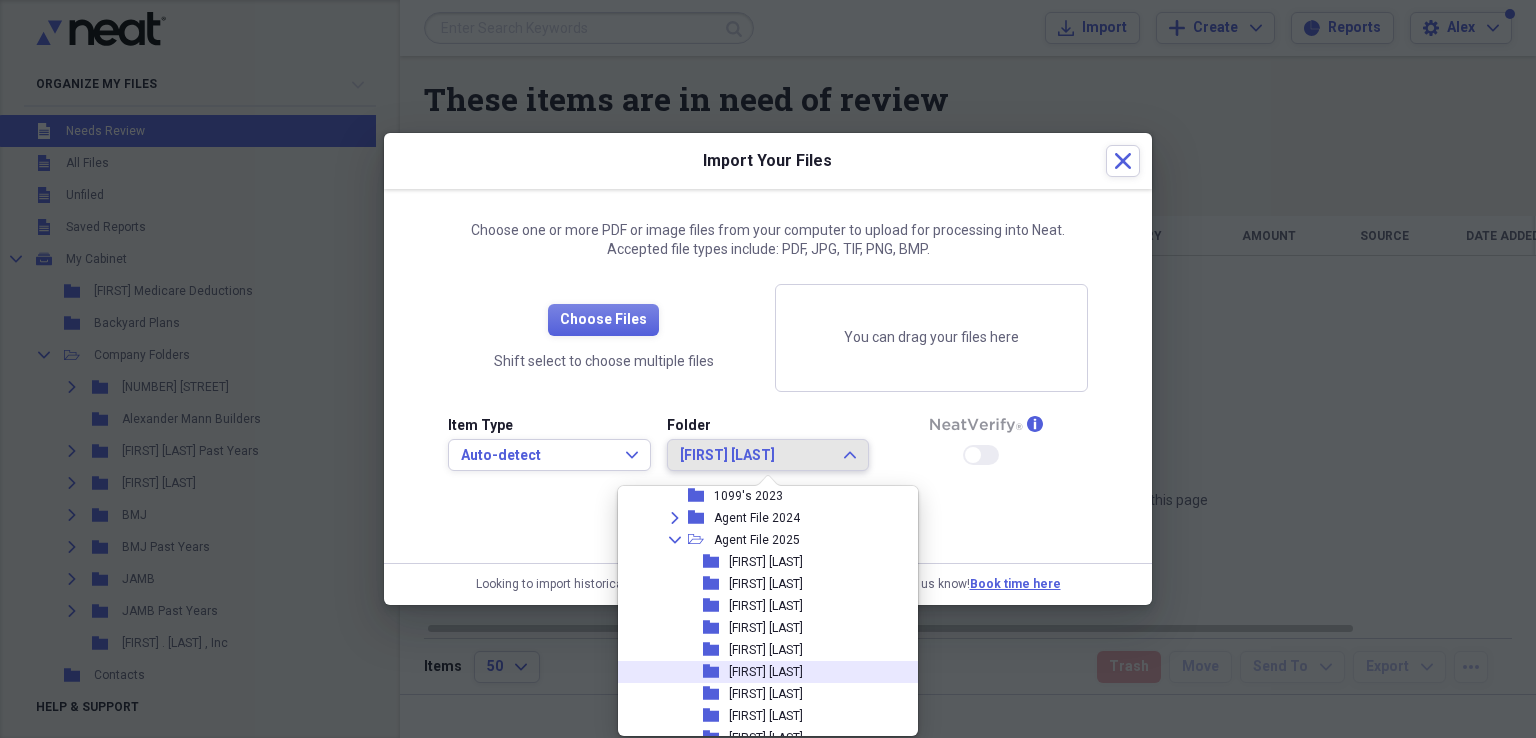 click on "[FIRST] [LAST]" at bounding box center [766, 672] 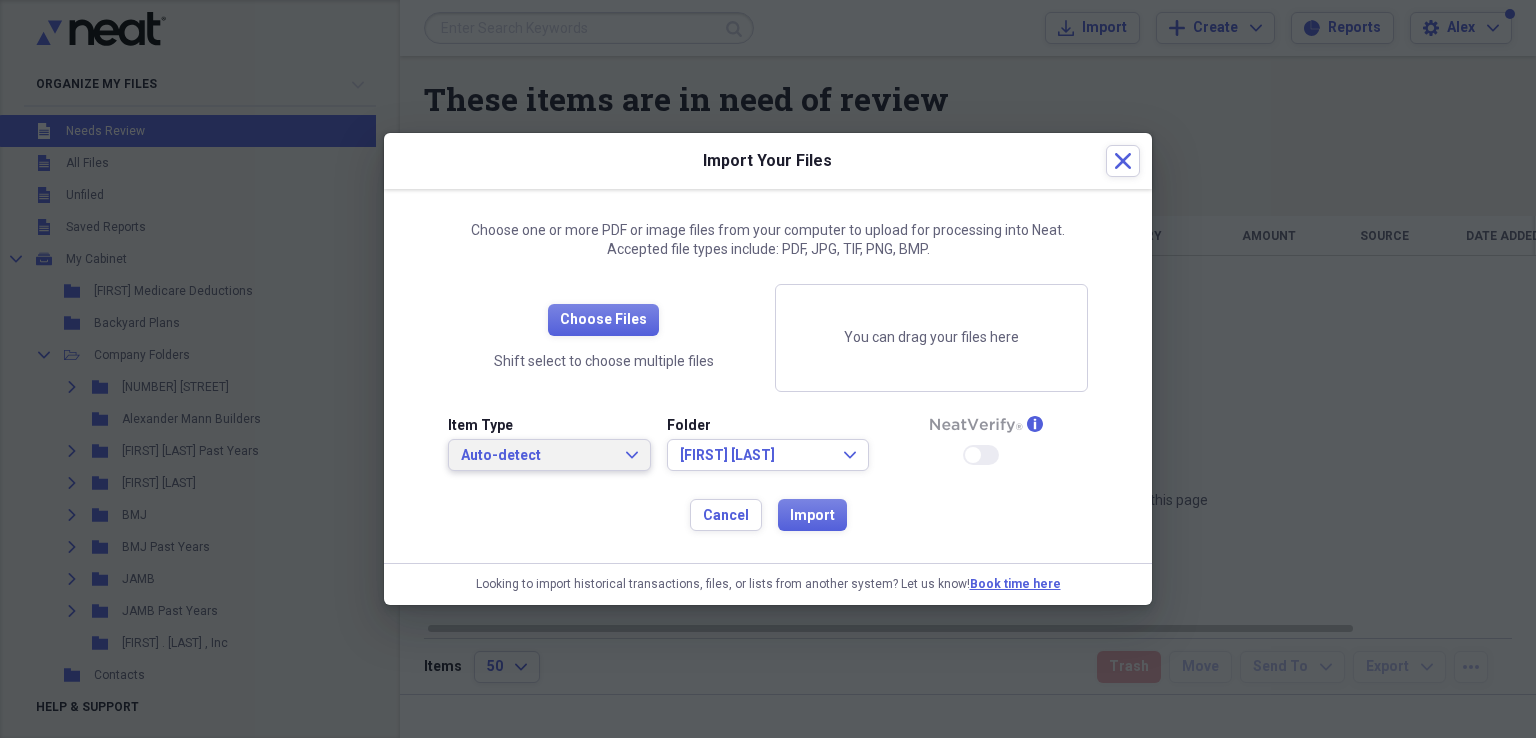 click 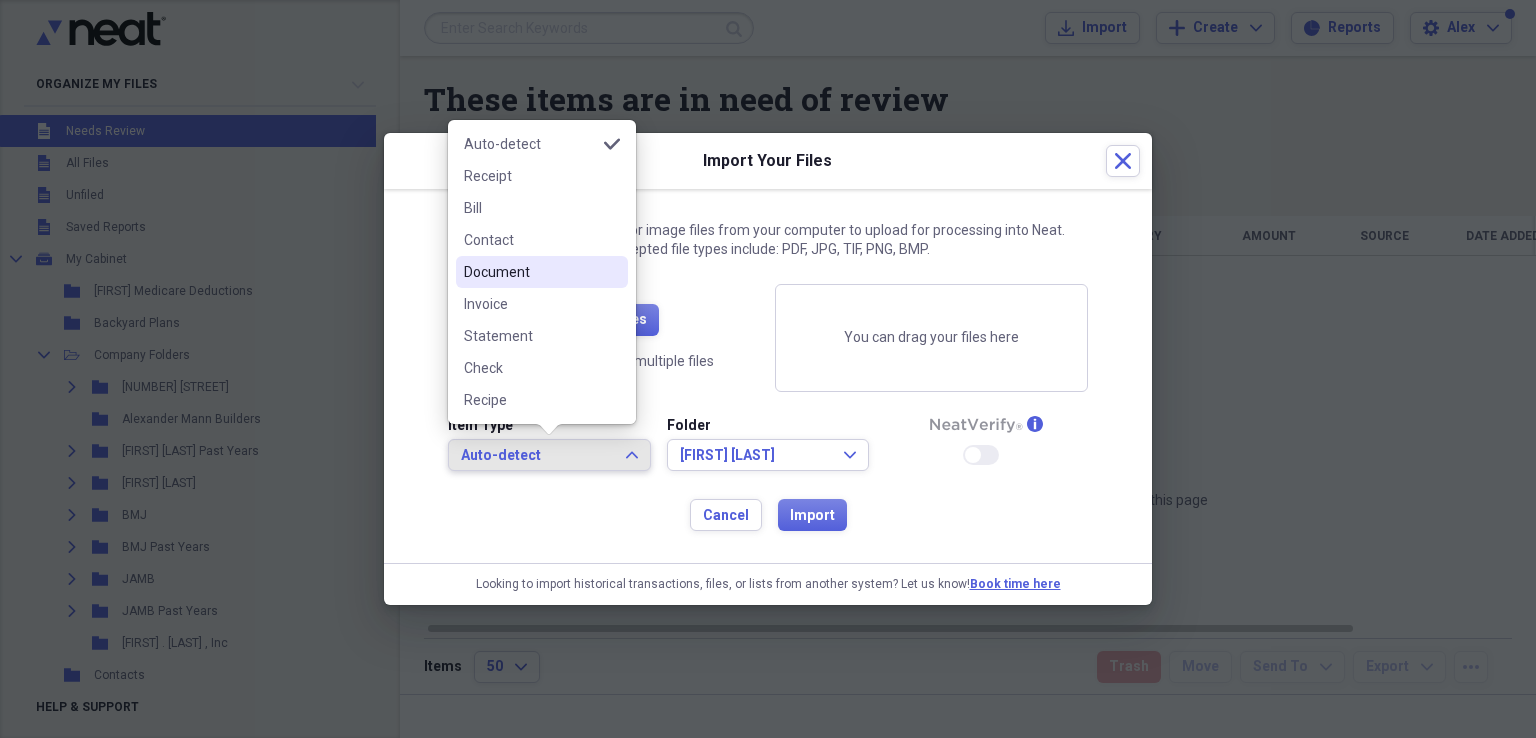 click on "Document" at bounding box center [530, 272] 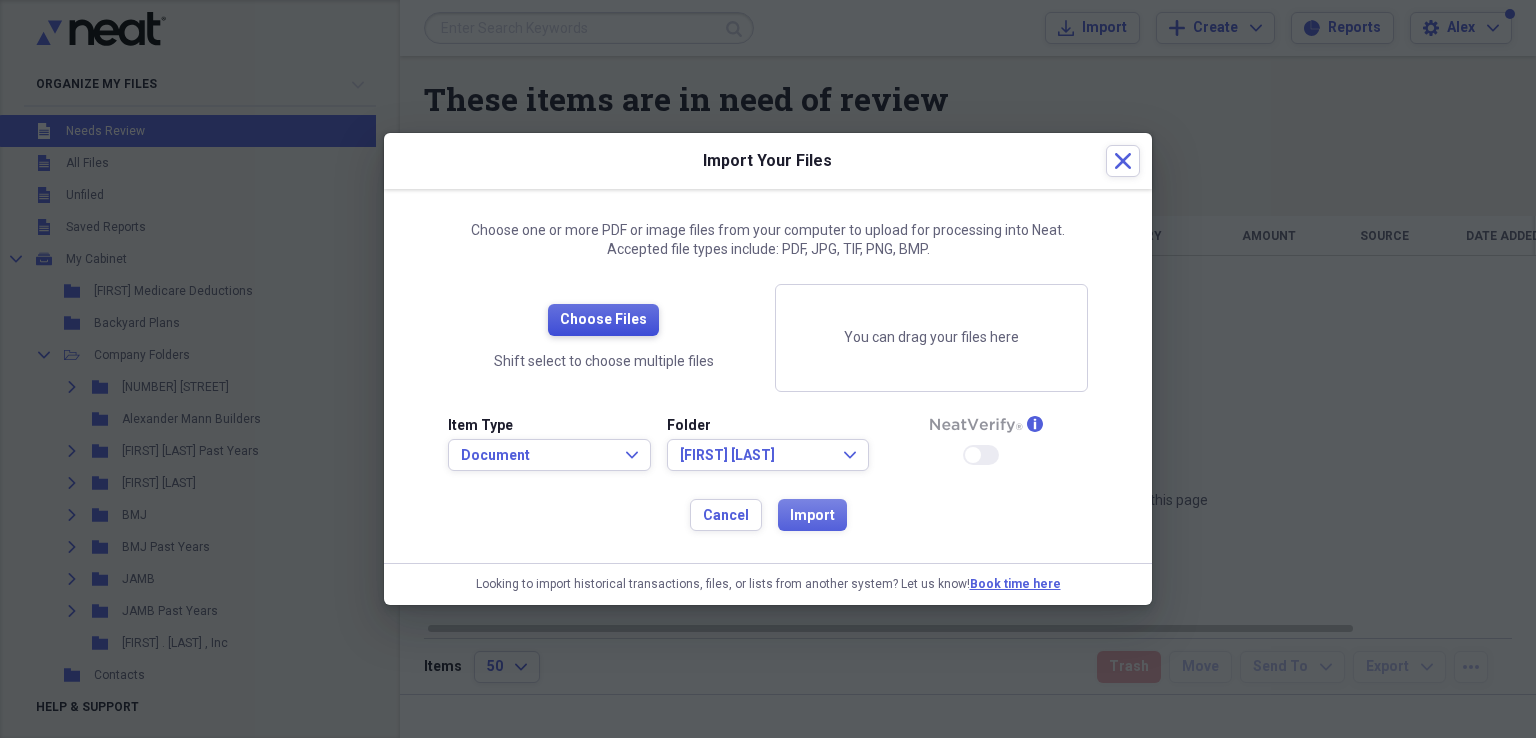 click on "Choose Files" at bounding box center (603, 320) 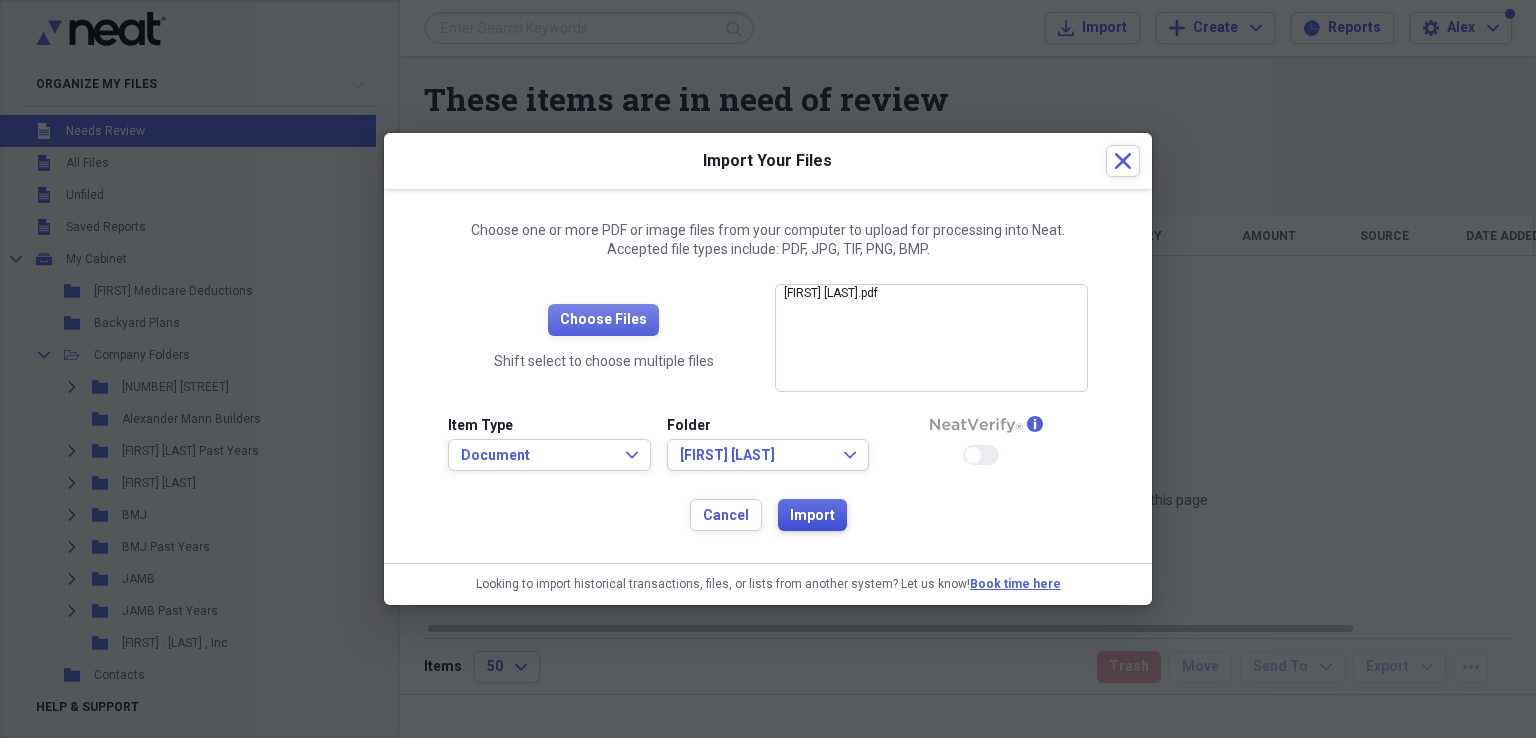 click on "Import" at bounding box center (812, 516) 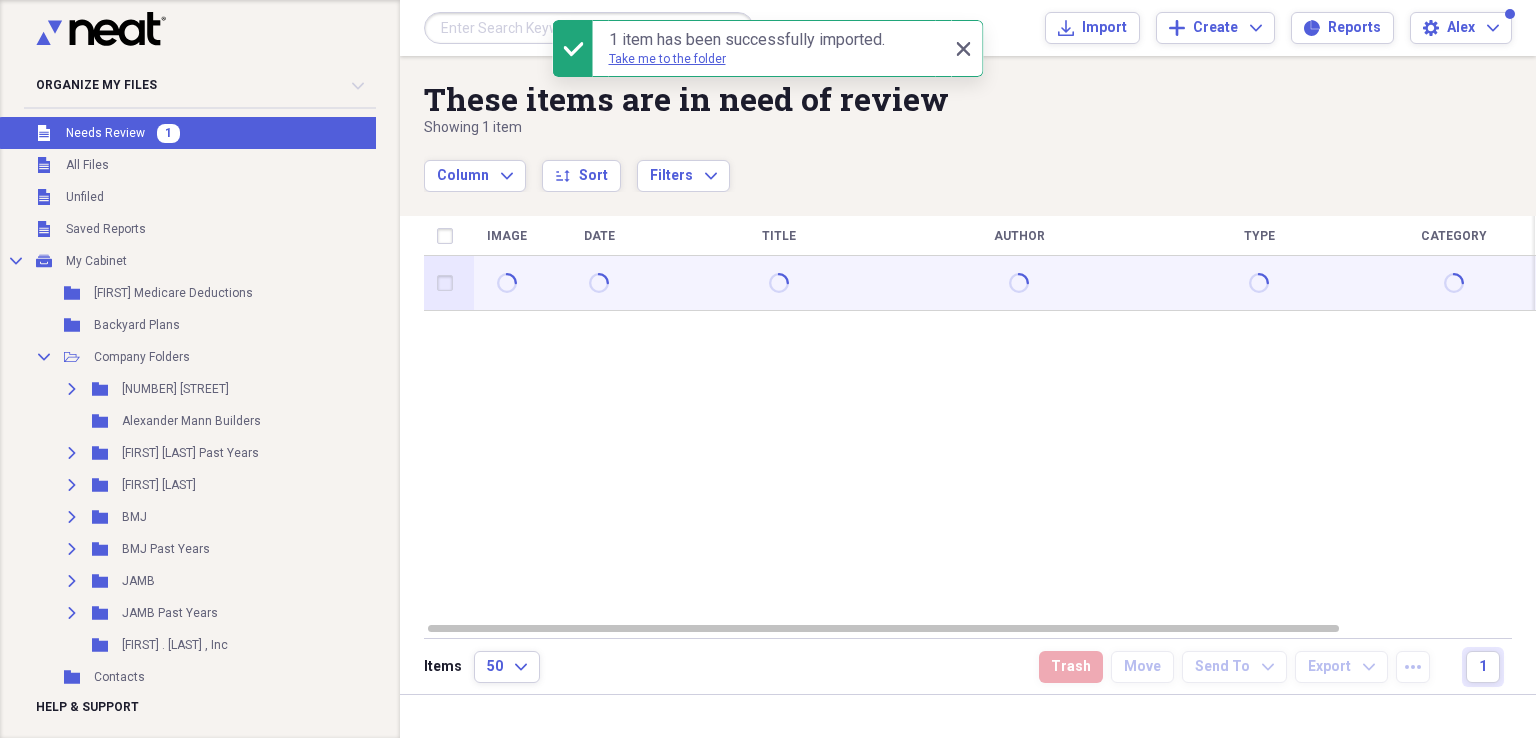 click at bounding box center (449, 283) 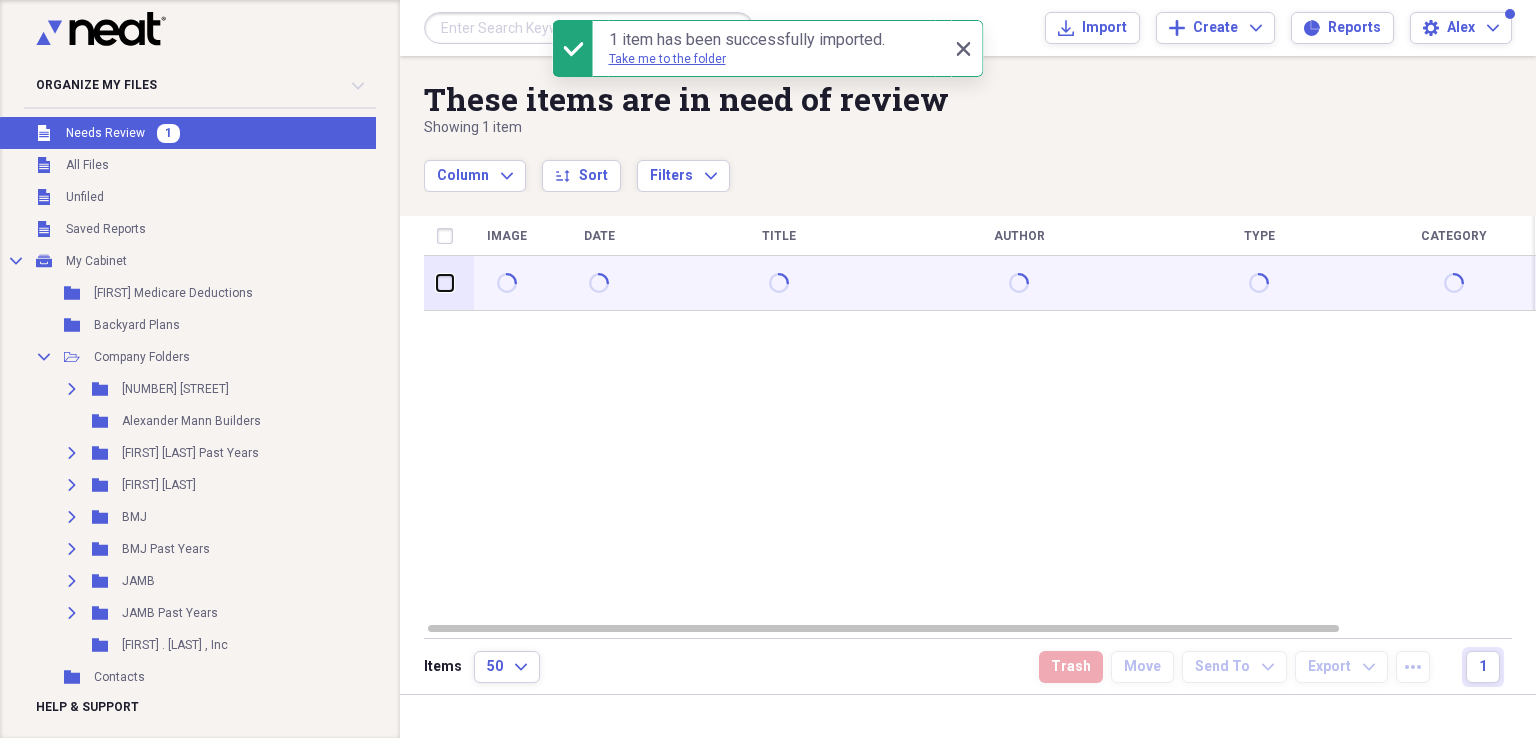 click at bounding box center [437, 283] 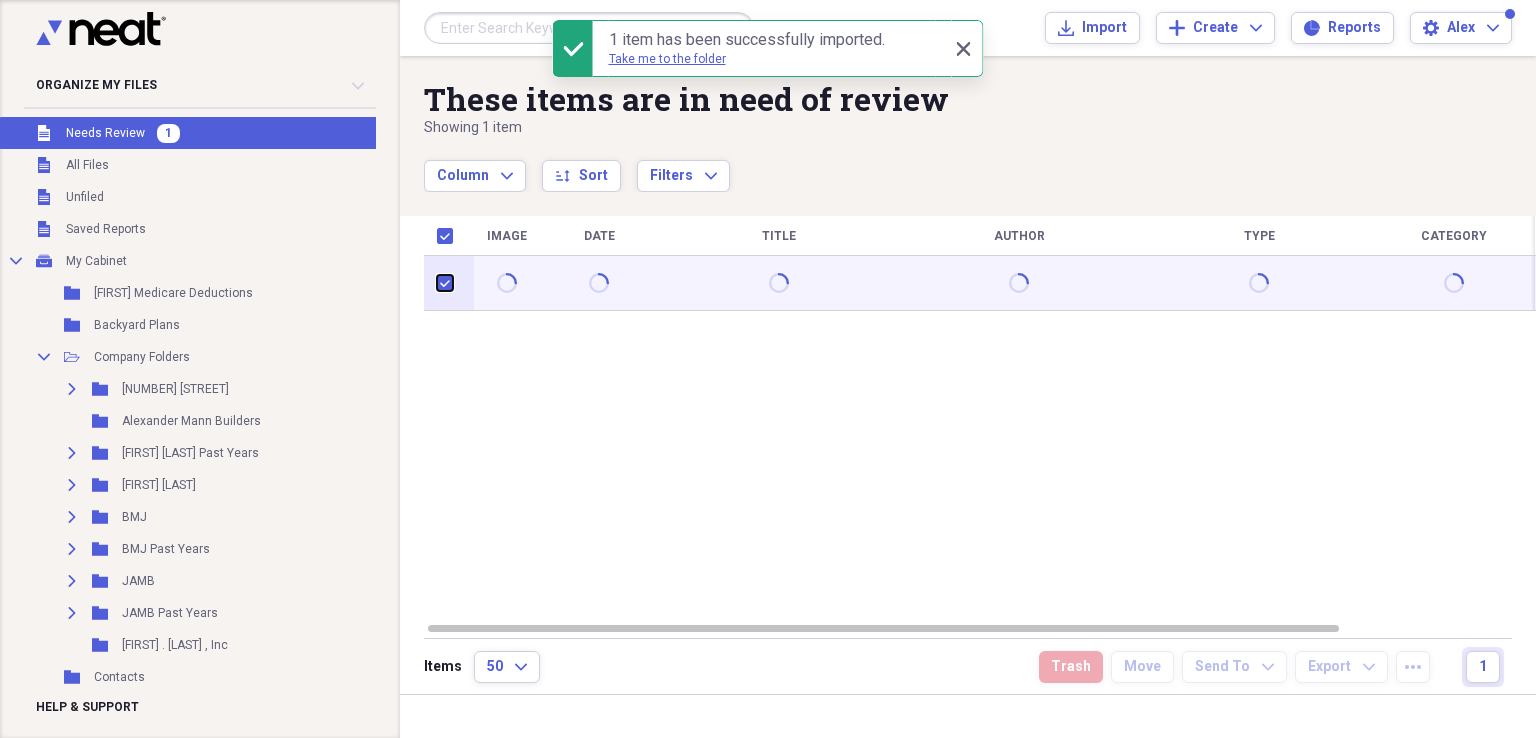 checkbox on "true" 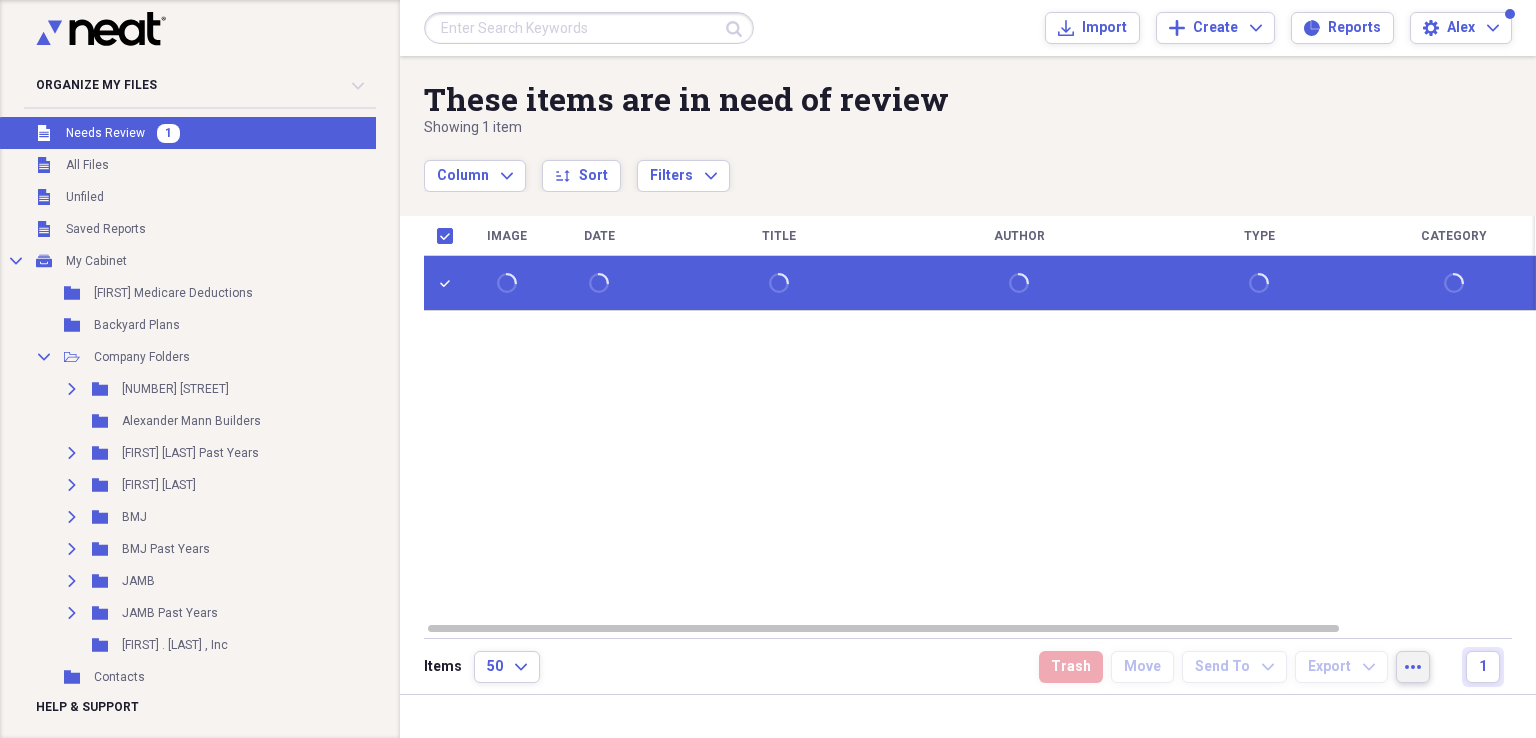 click 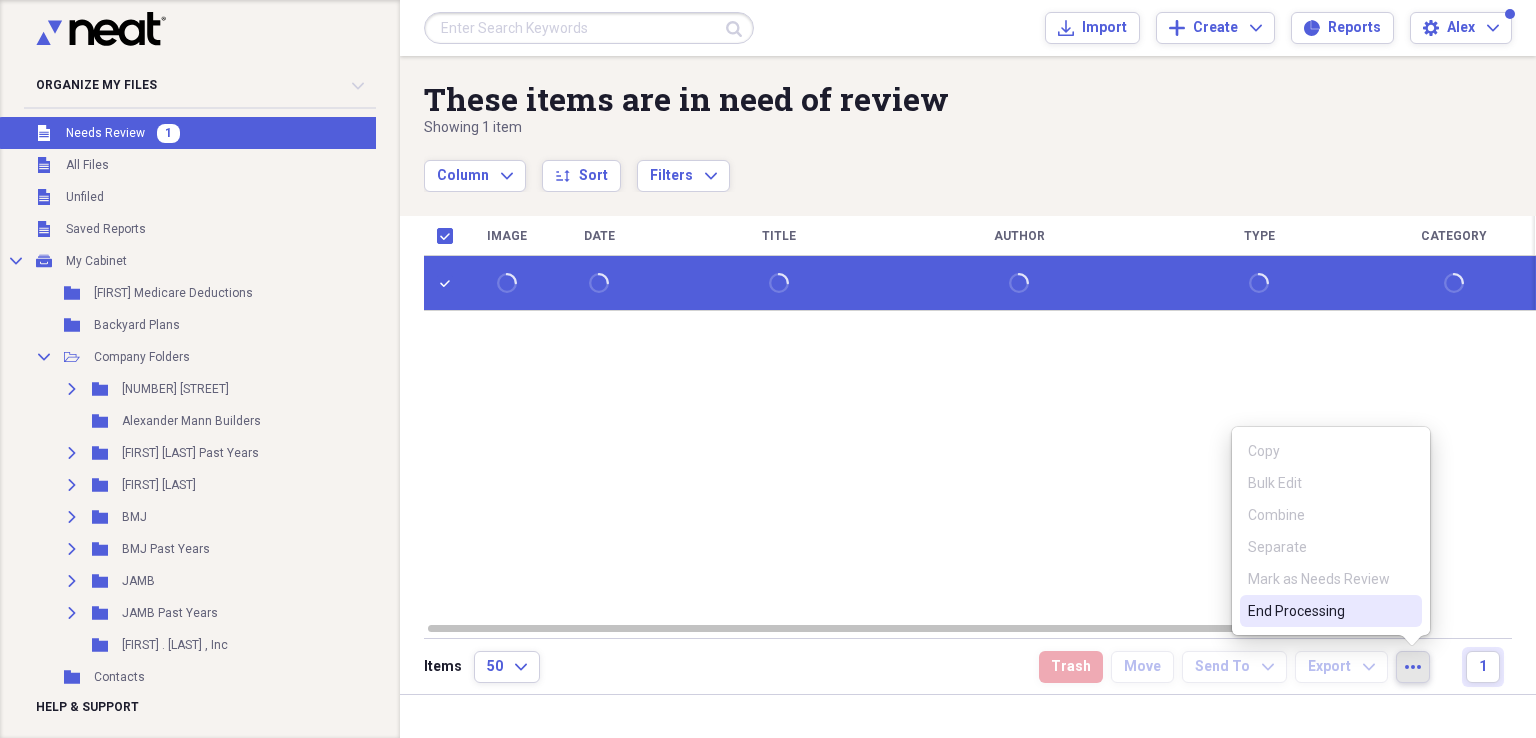 click on "End Processing" at bounding box center (1319, 611) 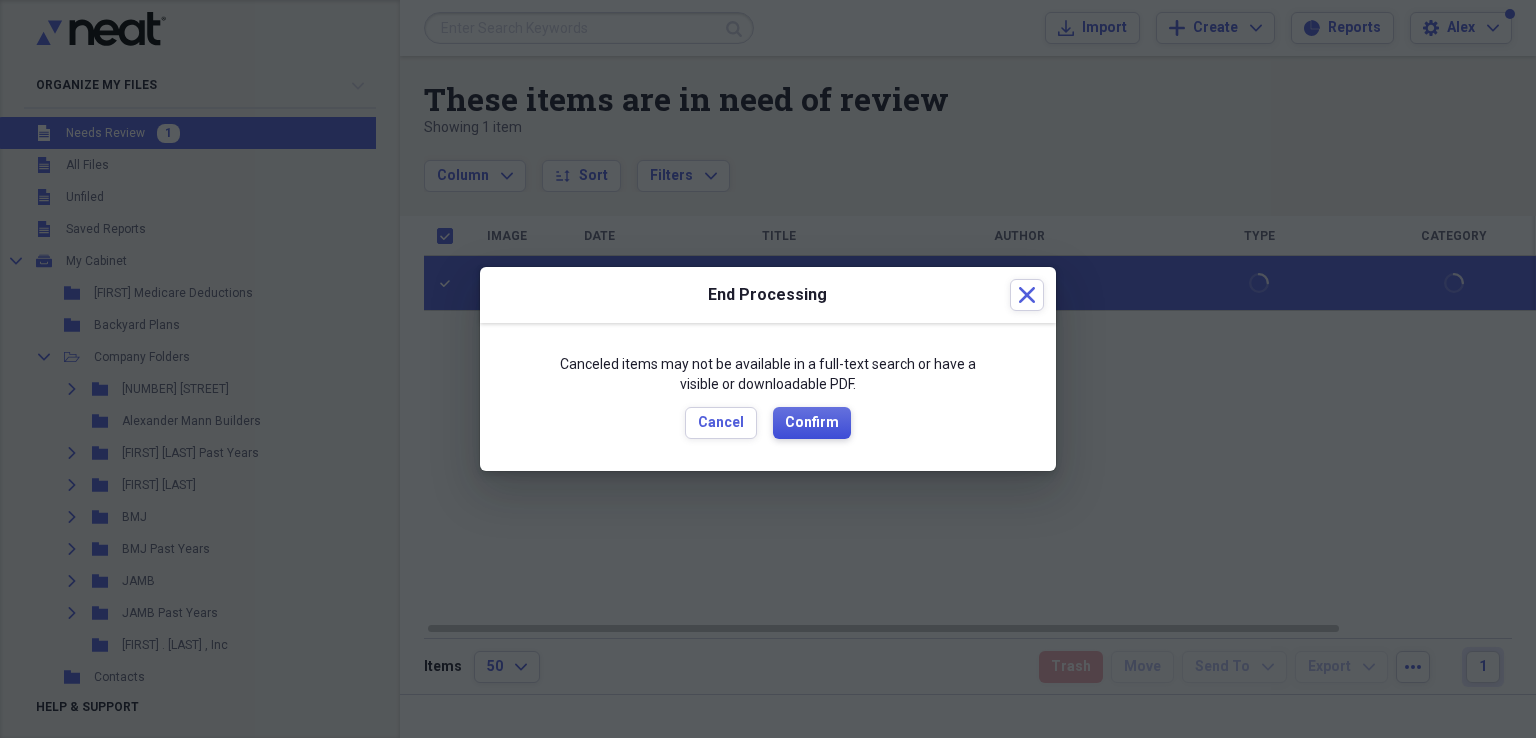 click on "Confirm" at bounding box center [812, 423] 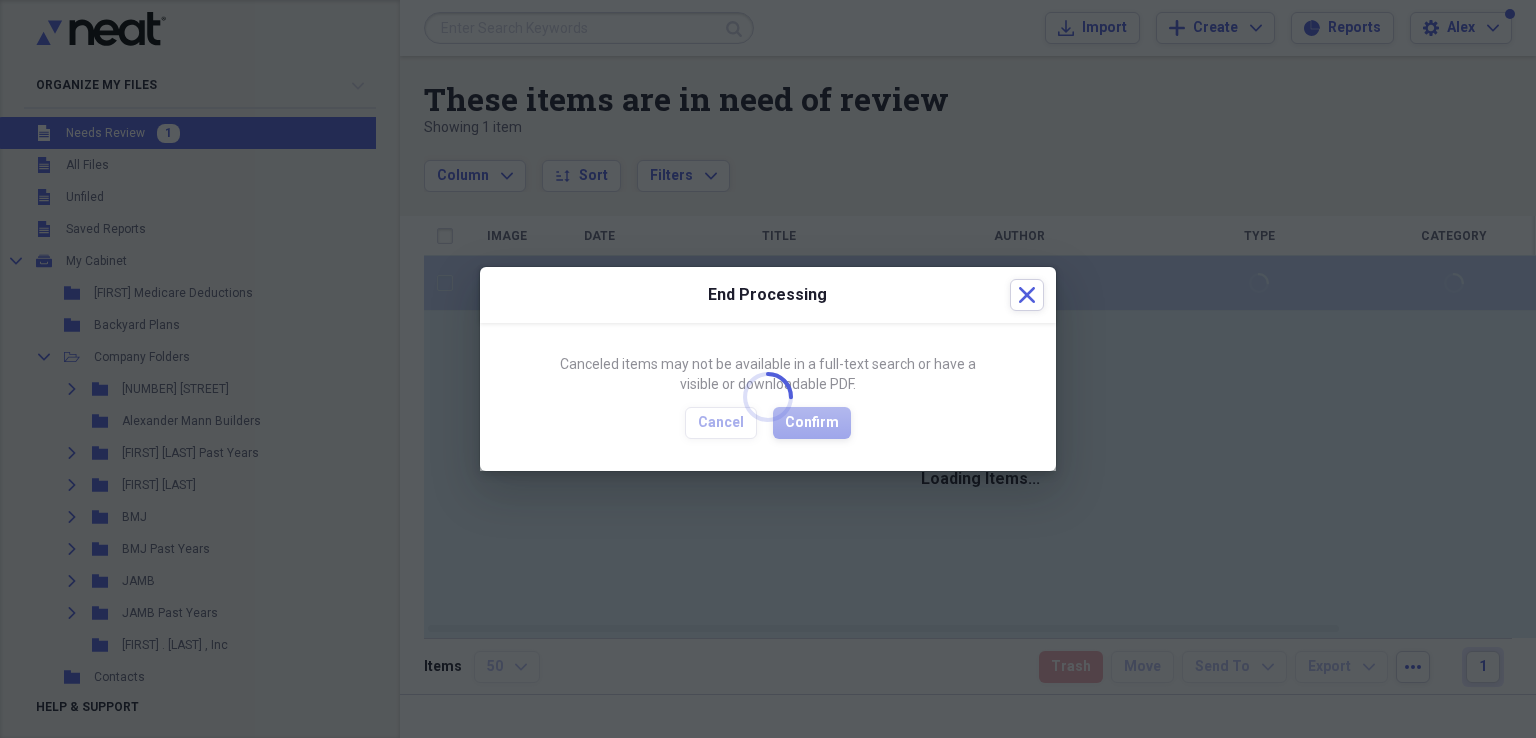 checkbox on "false" 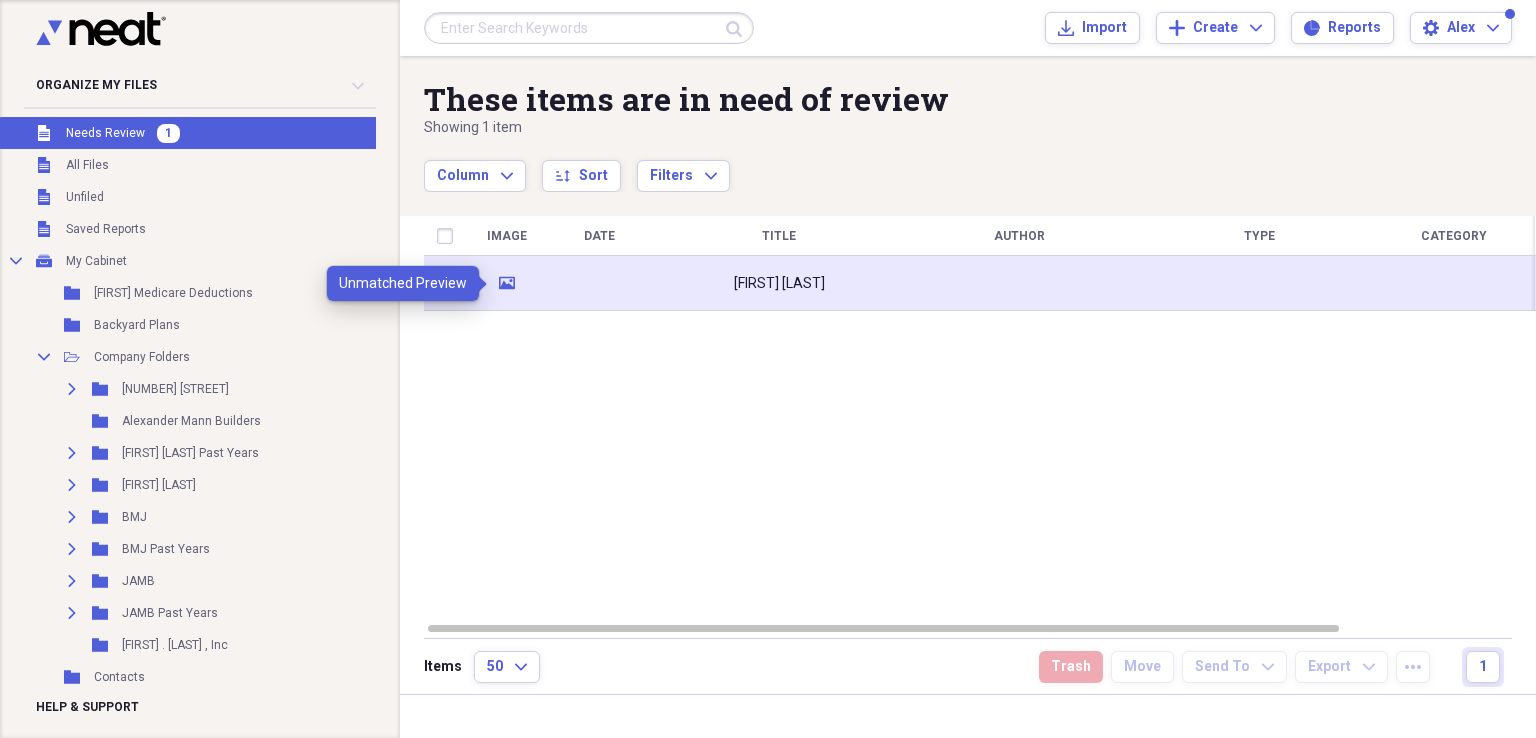 click on "media" 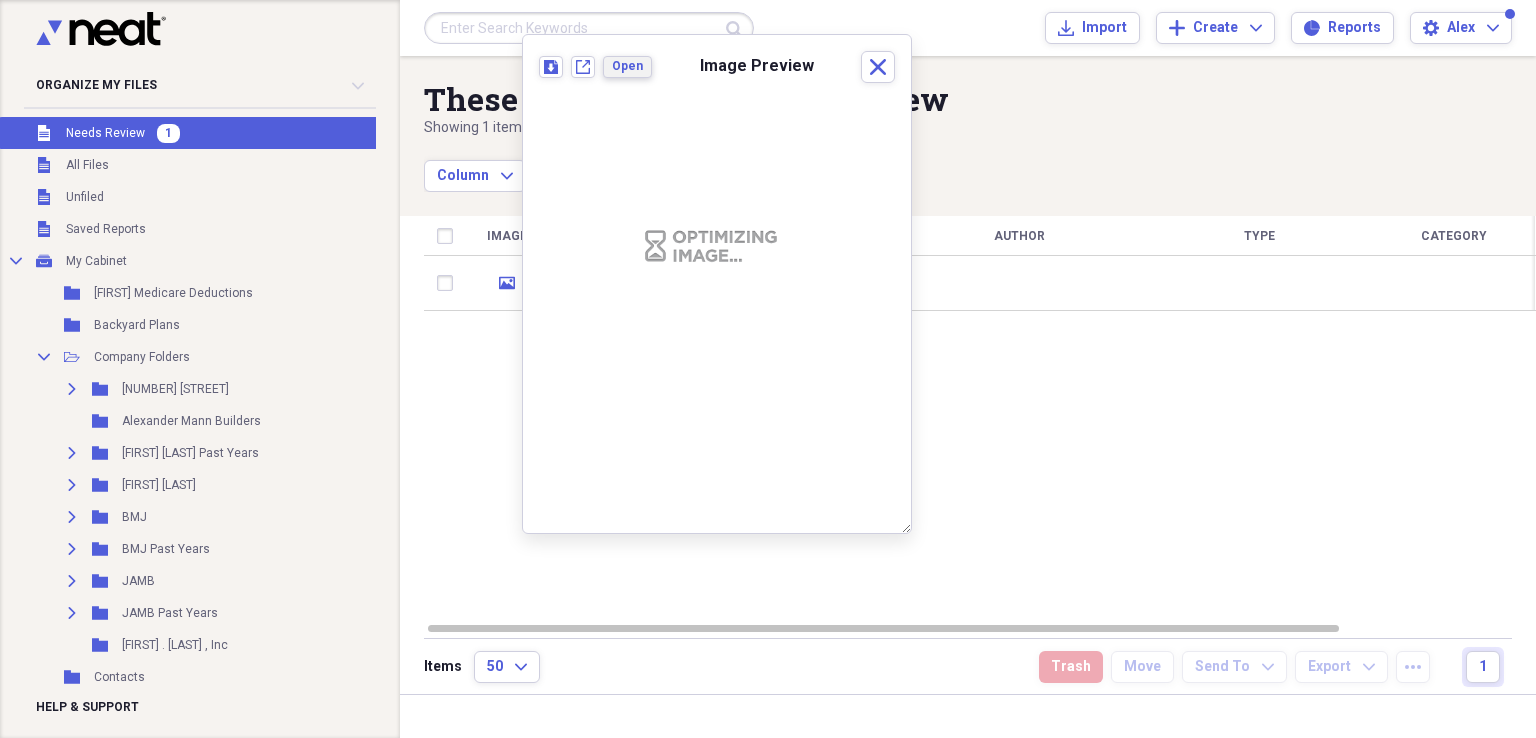 click on "Open" at bounding box center (627, 66) 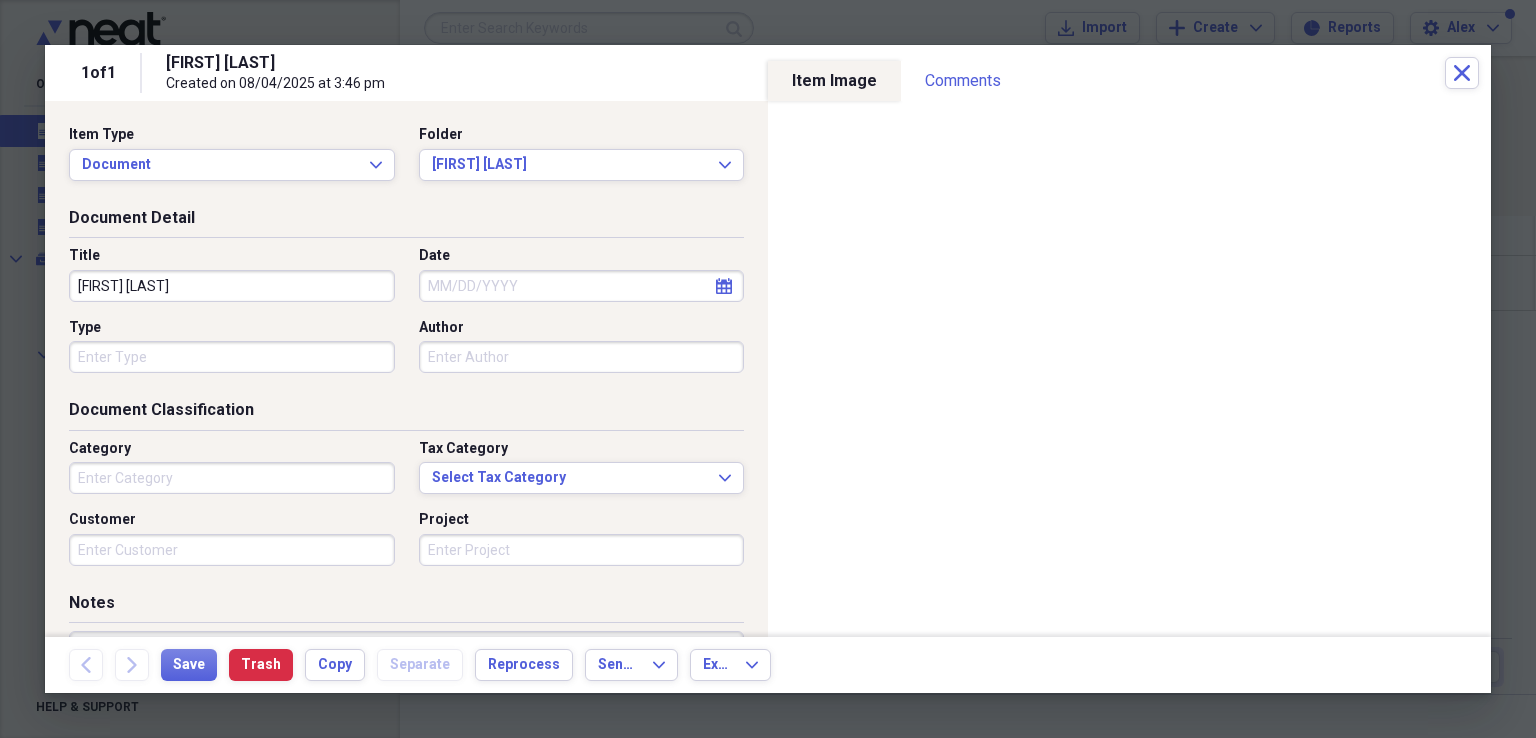 click 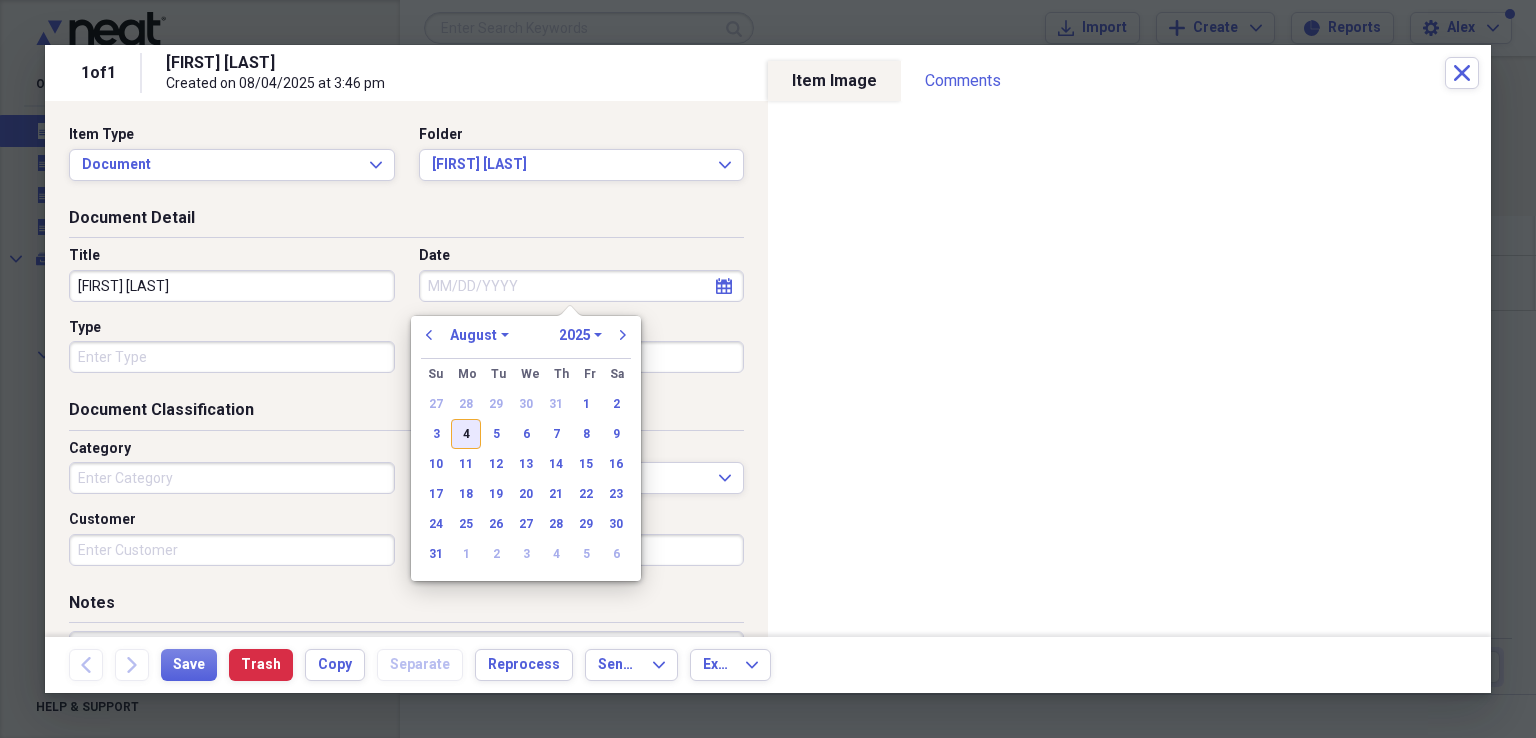 click on "4" at bounding box center [466, 434] 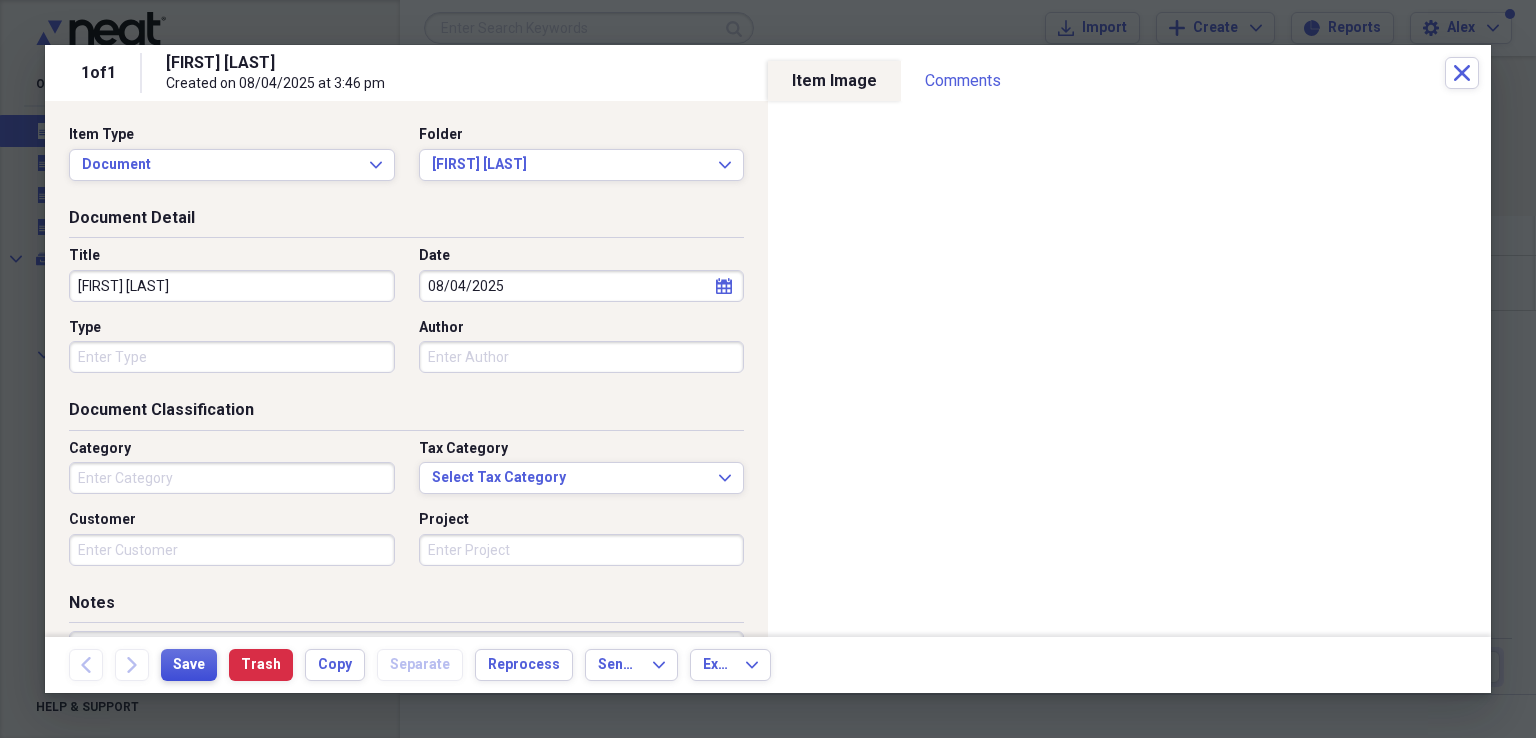 click on "Save" at bounding box center (189, 665) 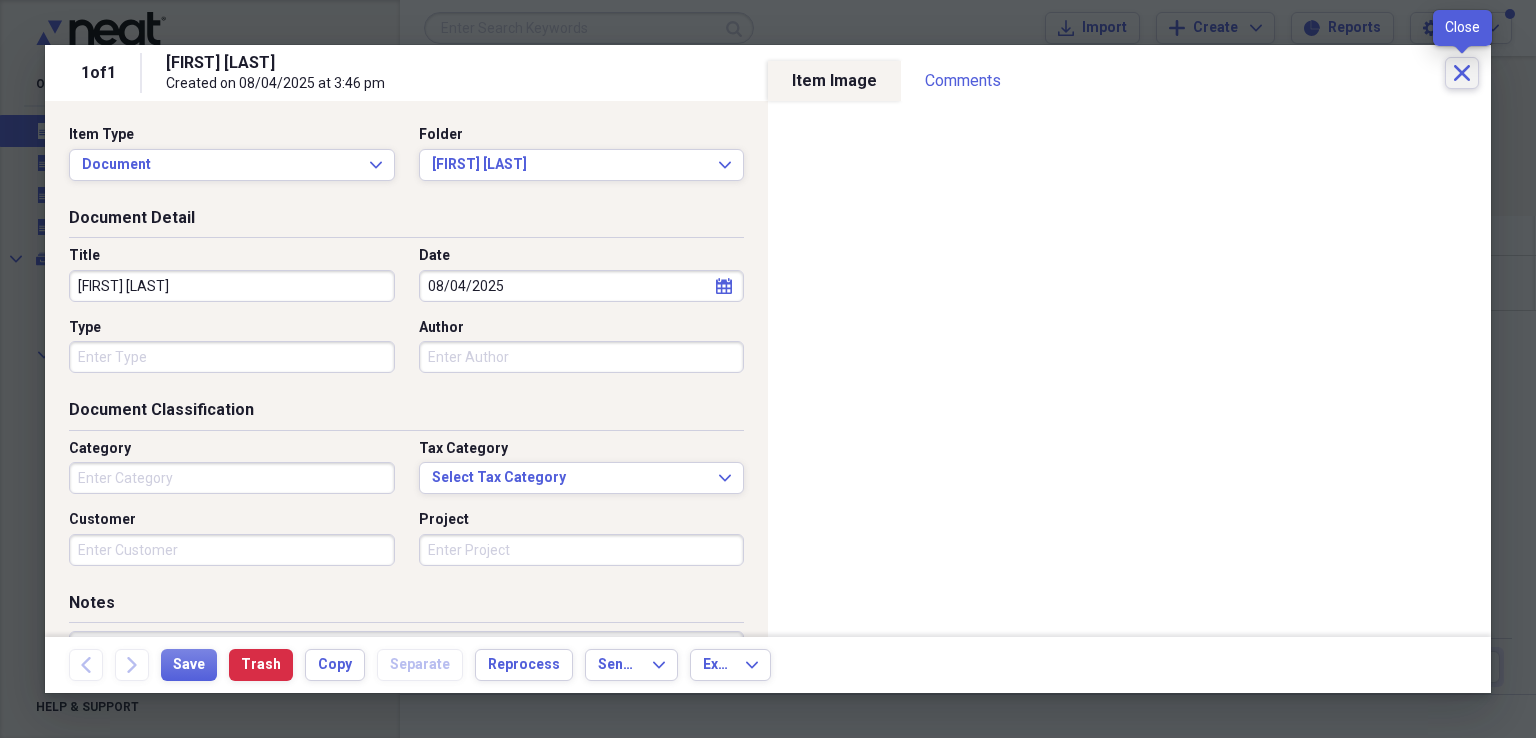 click on "Close" 